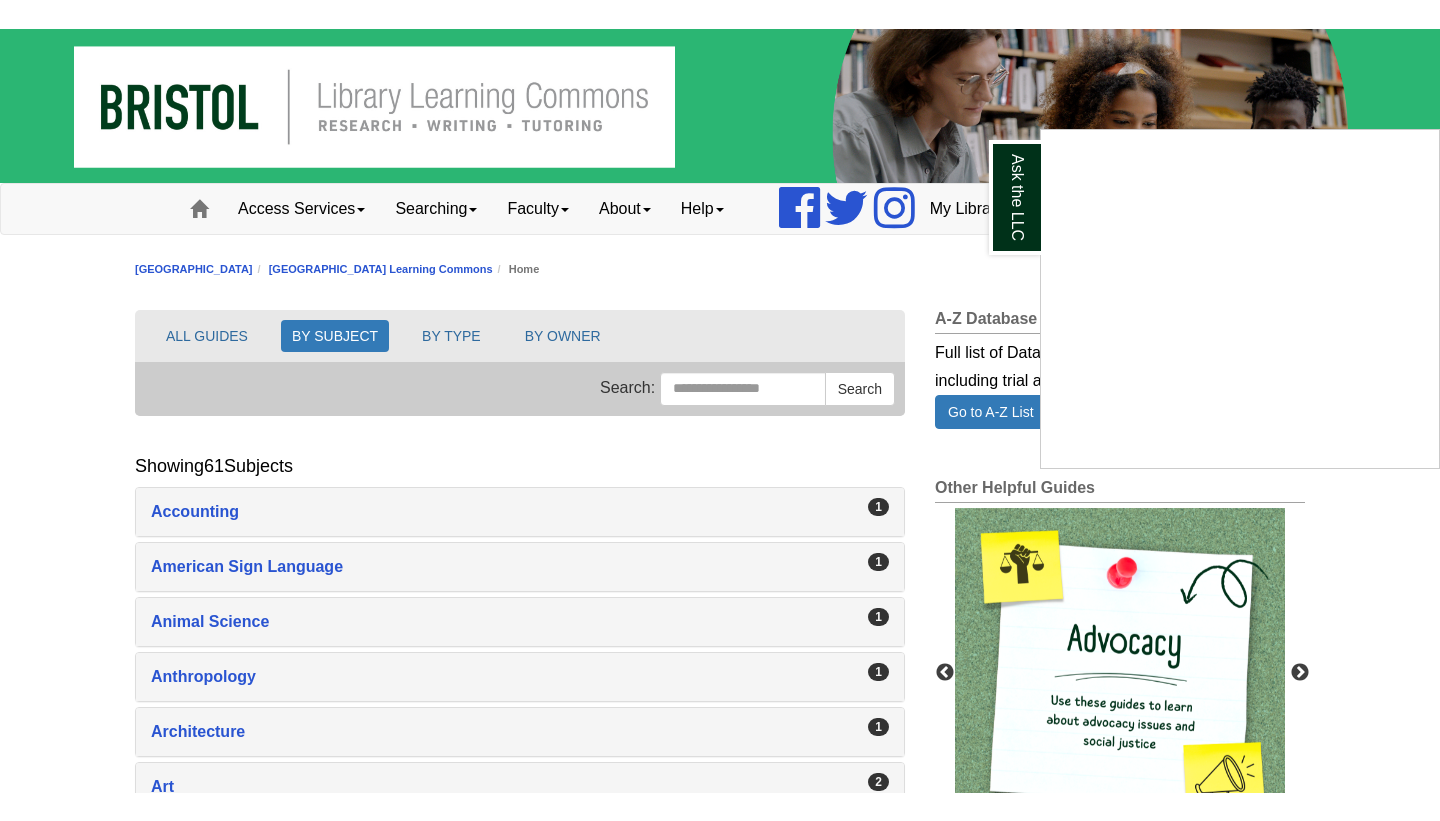 scroll, scrollTop: 0, scrollLeft: 0, axis: both 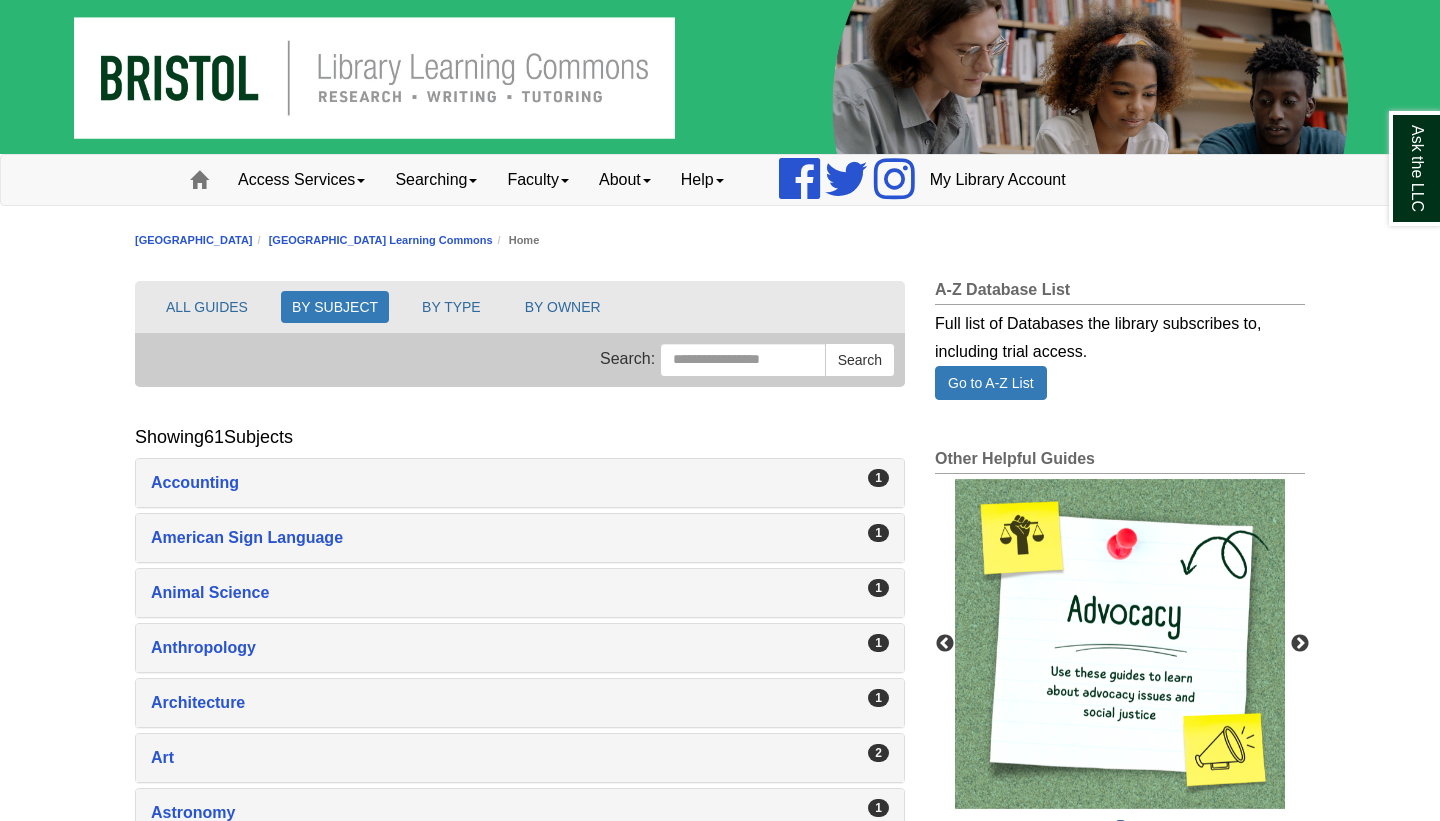 click on "Skip to Main Content
Toggle navigation
Home
Access Services
Access Services Policies
Chromebooks
Specialty Database Instructions
Searching
Books
e-Books
A-Z Databases
Journal Title Look-Up
Films on Demand
Alexander Street Academic Video
Research Guides
Faculty
Information Literacy & Library Instruction
Course Reserves
OER
Division Liaisons
Copyright & Fair Use" at bounding box center (720, 1942) 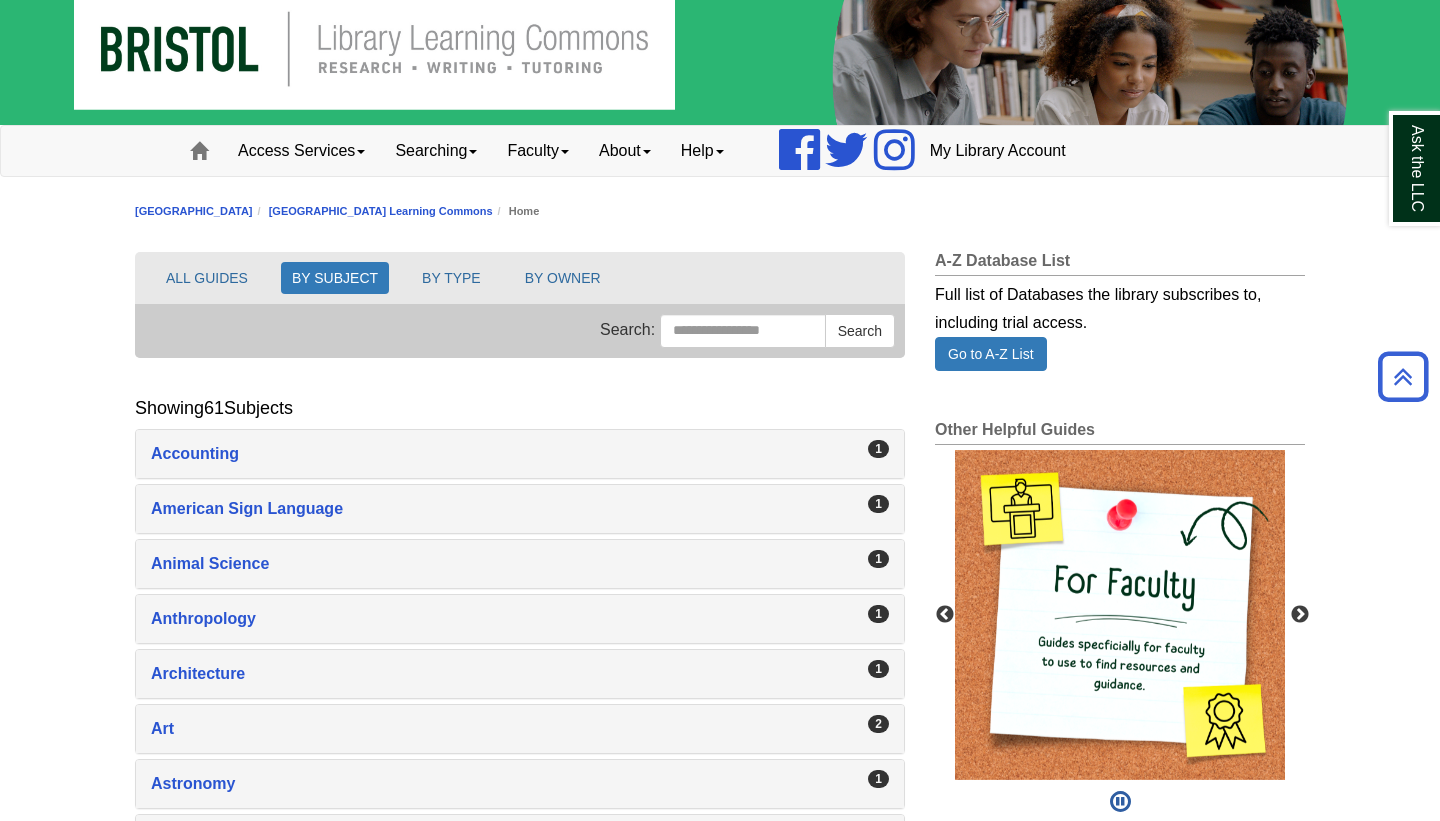 scroll, scrollTop: 0, scrollLeft: 0, axis: both 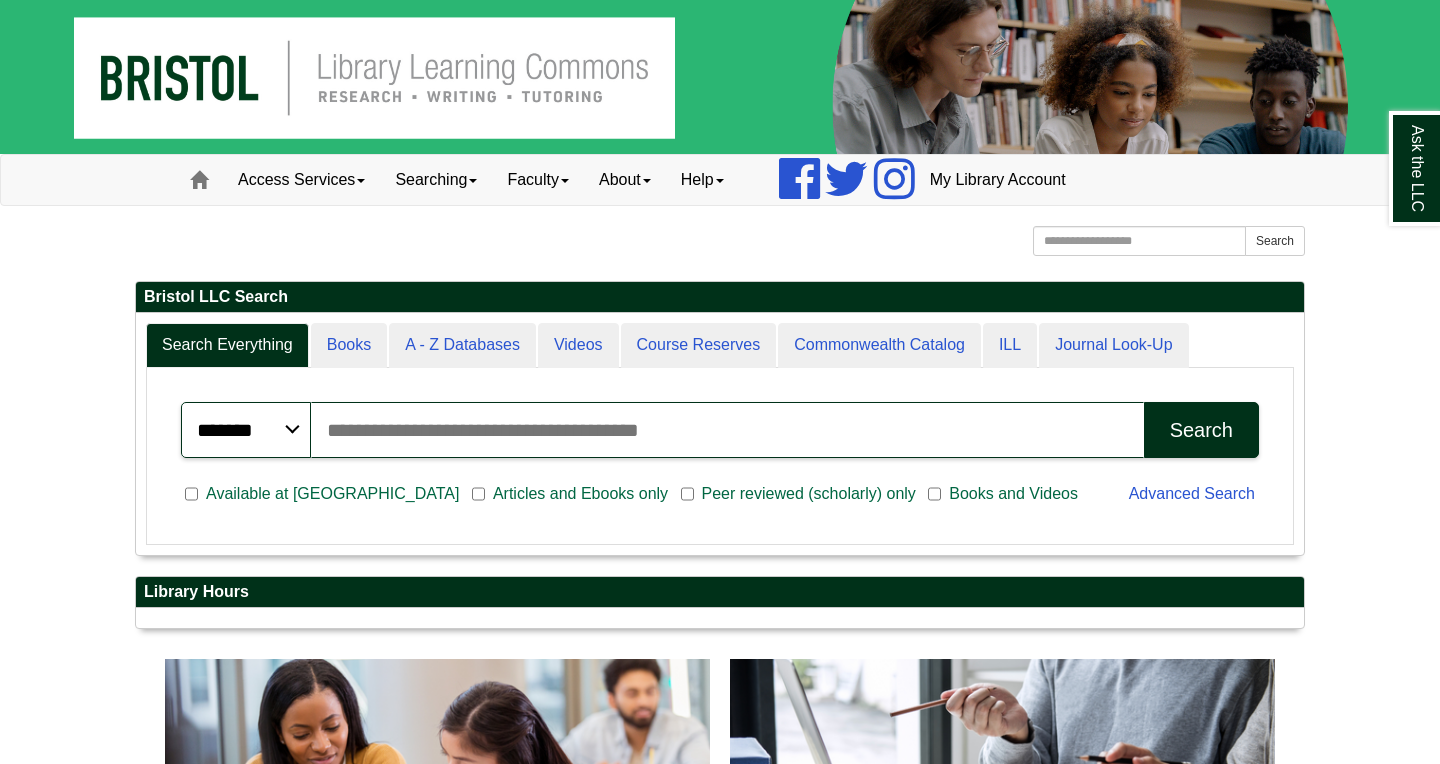 click on "Skip to Main Content
Toggle navigation
Home
Access Services
Access Services Policies
Chromebooks
Specialty Database Instructions
Searching
Books
e-Books
A-Z Databases
Journal Title Look-Up
Films on Demand
Alexander Street Academic Video
Research Guides
Faculty
Information Literacy & Library Instruction
Course Reserves
OER
Division Liaisons
Copyright & Fair Use" at bounding box center [720, 1034] 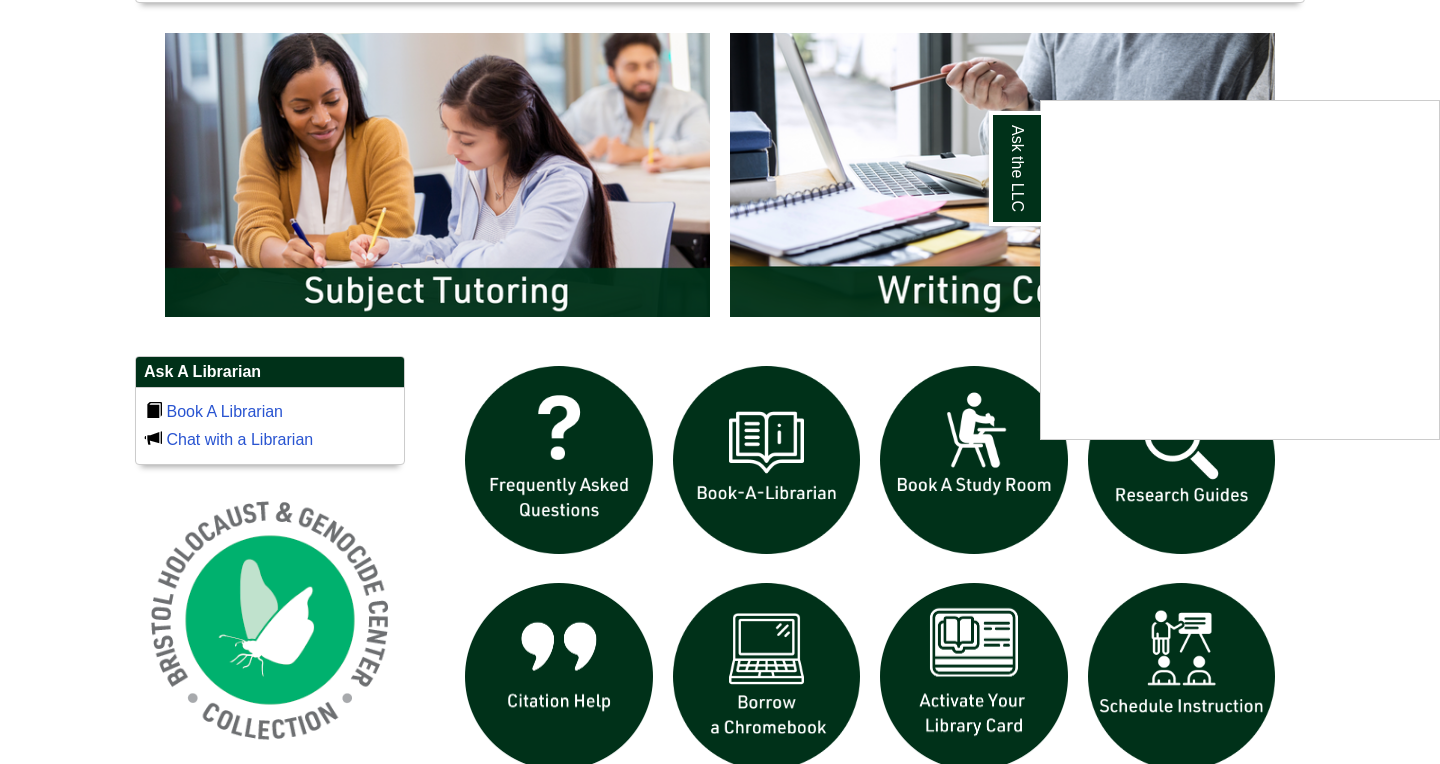 scroll, scrollTop: 839, scrollLeft: 0, axis: vertical 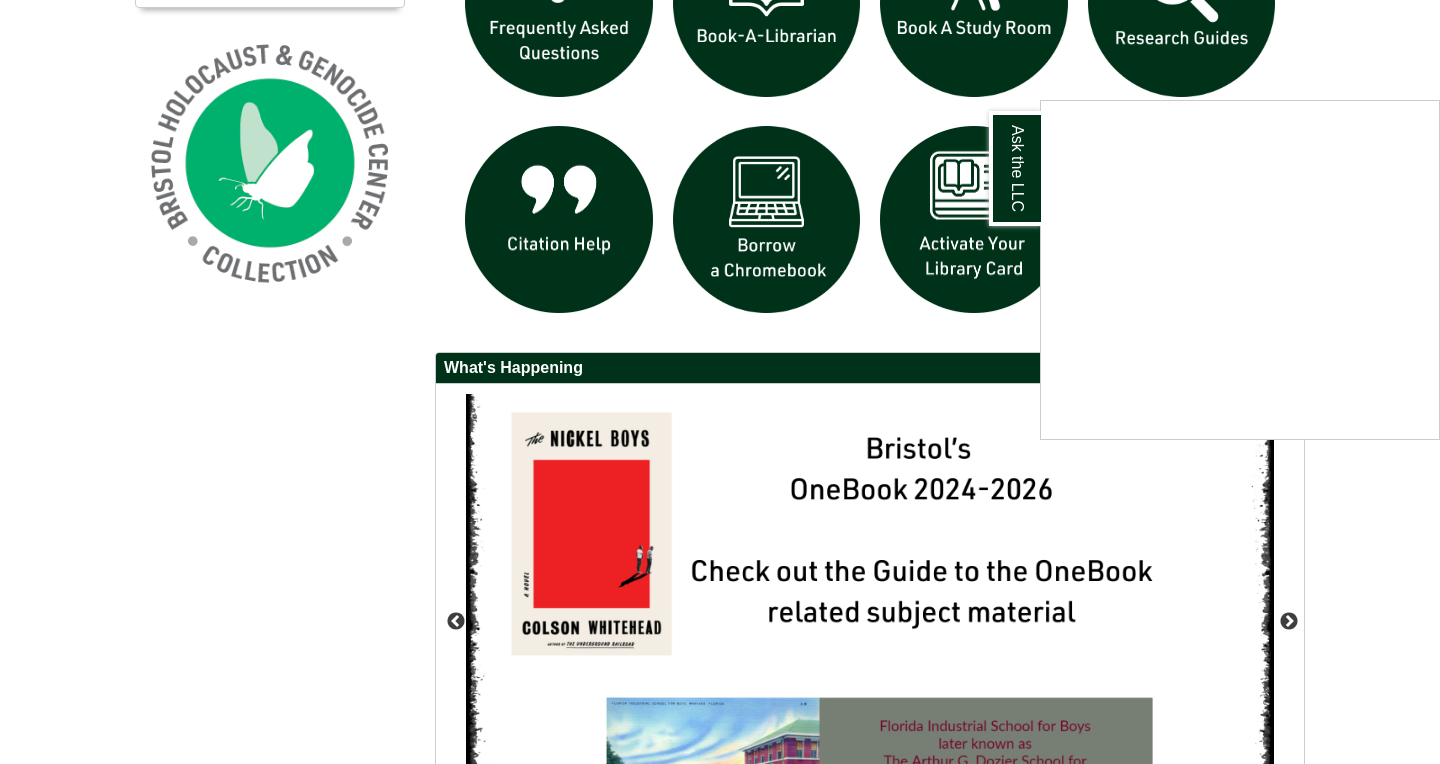 click at bounding box center (720, 382) 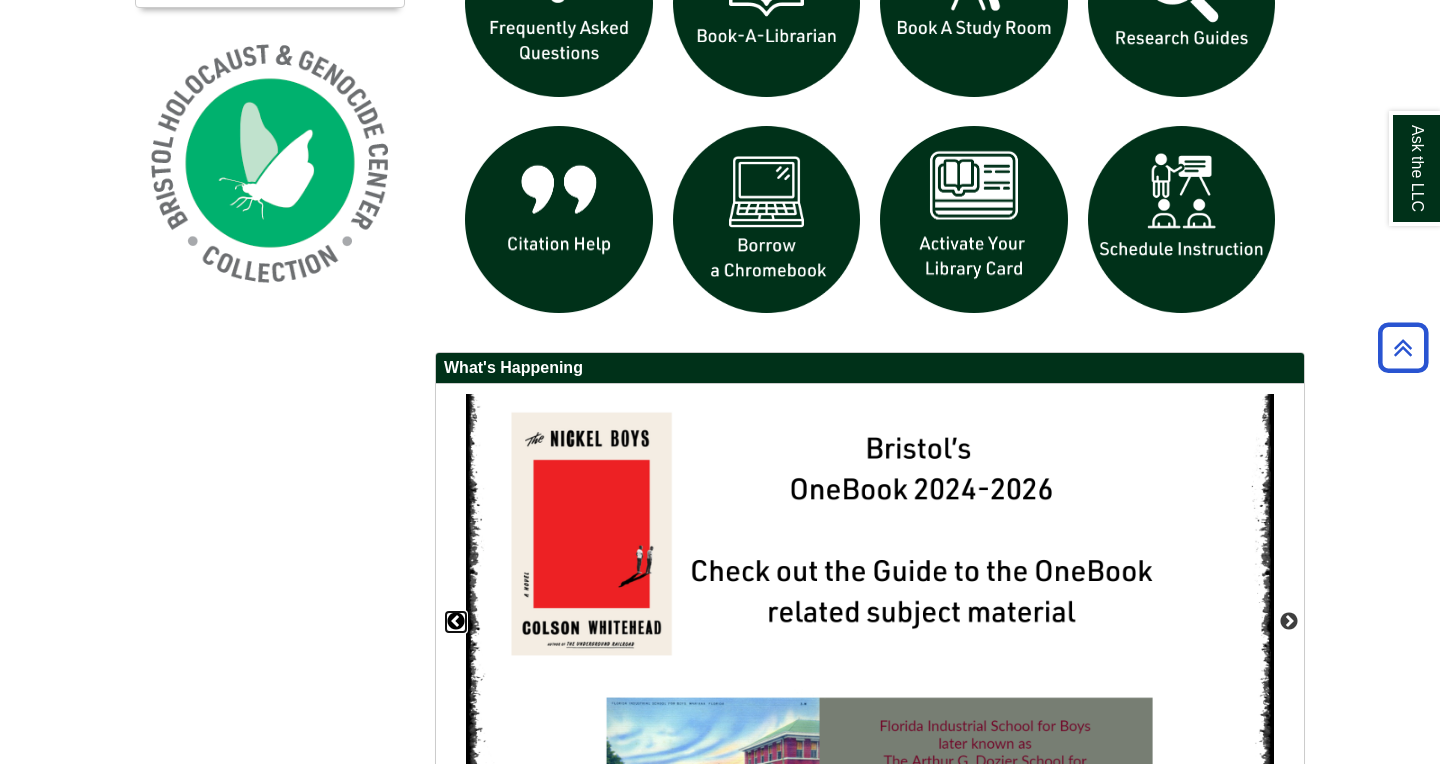 click on "Previous" at bounding box center [456, 622] 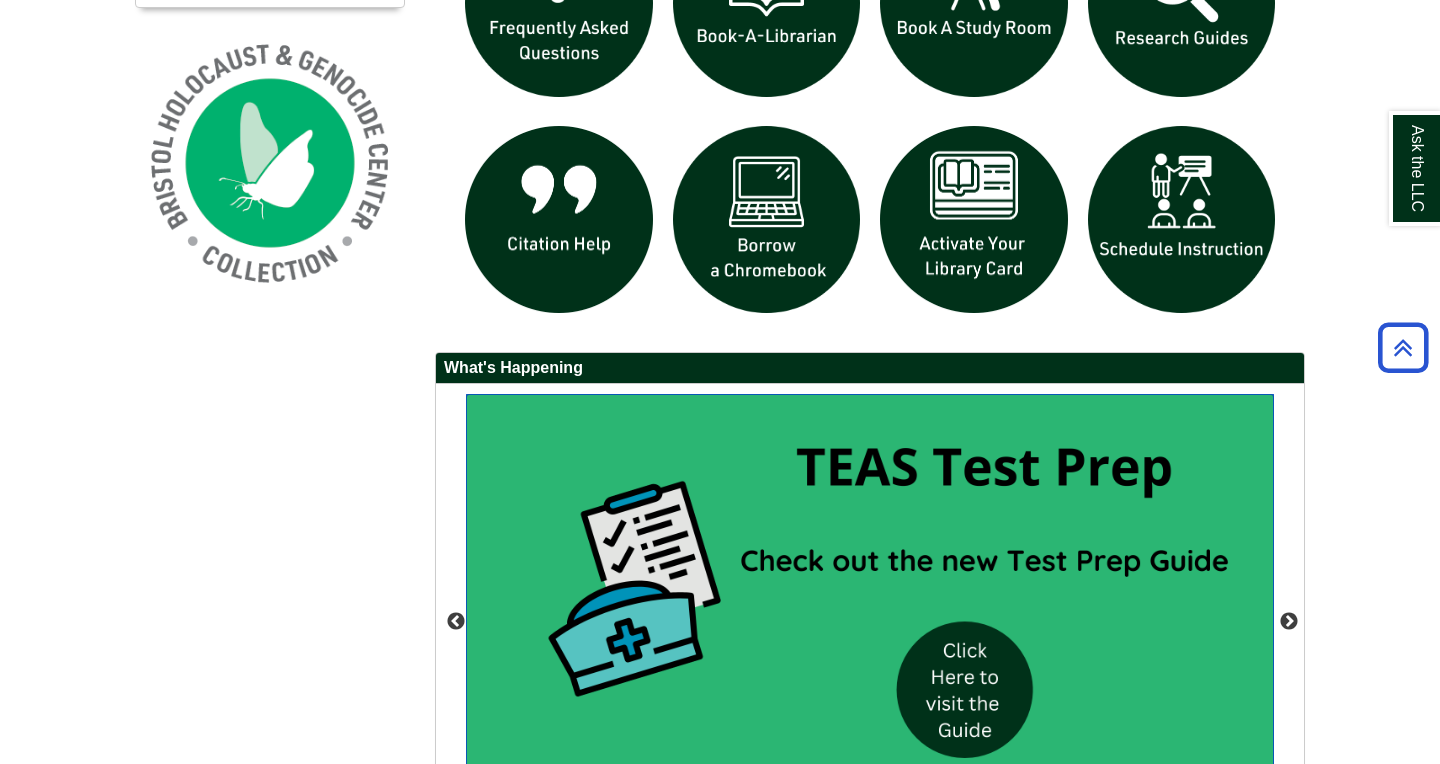 click at bounding box center (870, 621) 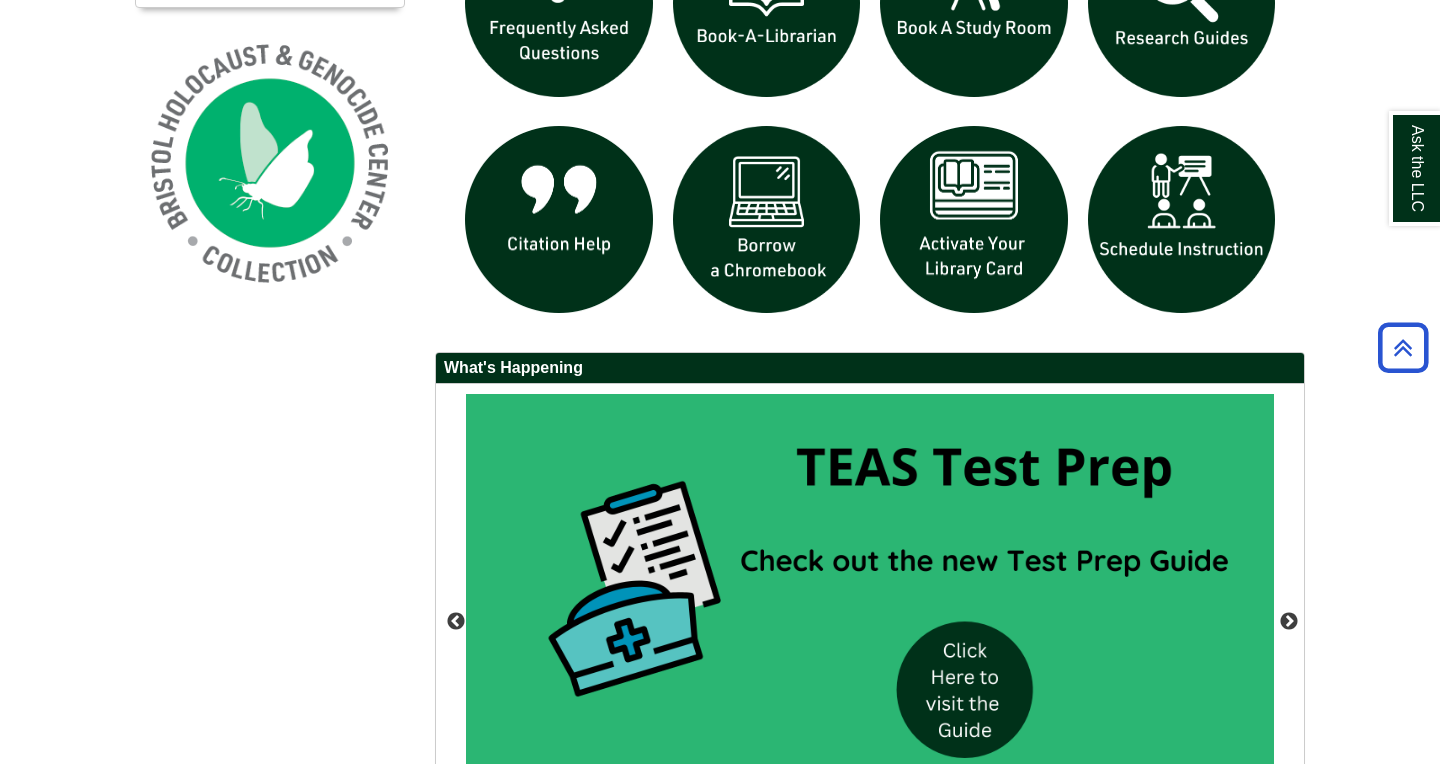 click on "Skip to Main Content
Toggle navigation
Home
Access Services
Access Services Policies
Chromebooks
Specialty Database Instructions
Searching
Books
e-Books
A-Z Databases
Journal Title Look-Up
Films on Demand
Alexander Street Academic Video
Research Guides
Faculty
Information Literacy & Library Instruction
Course Reserves
OER
Division Liaisons
Copyright & Fair Use" at bounding box center [720, -152] 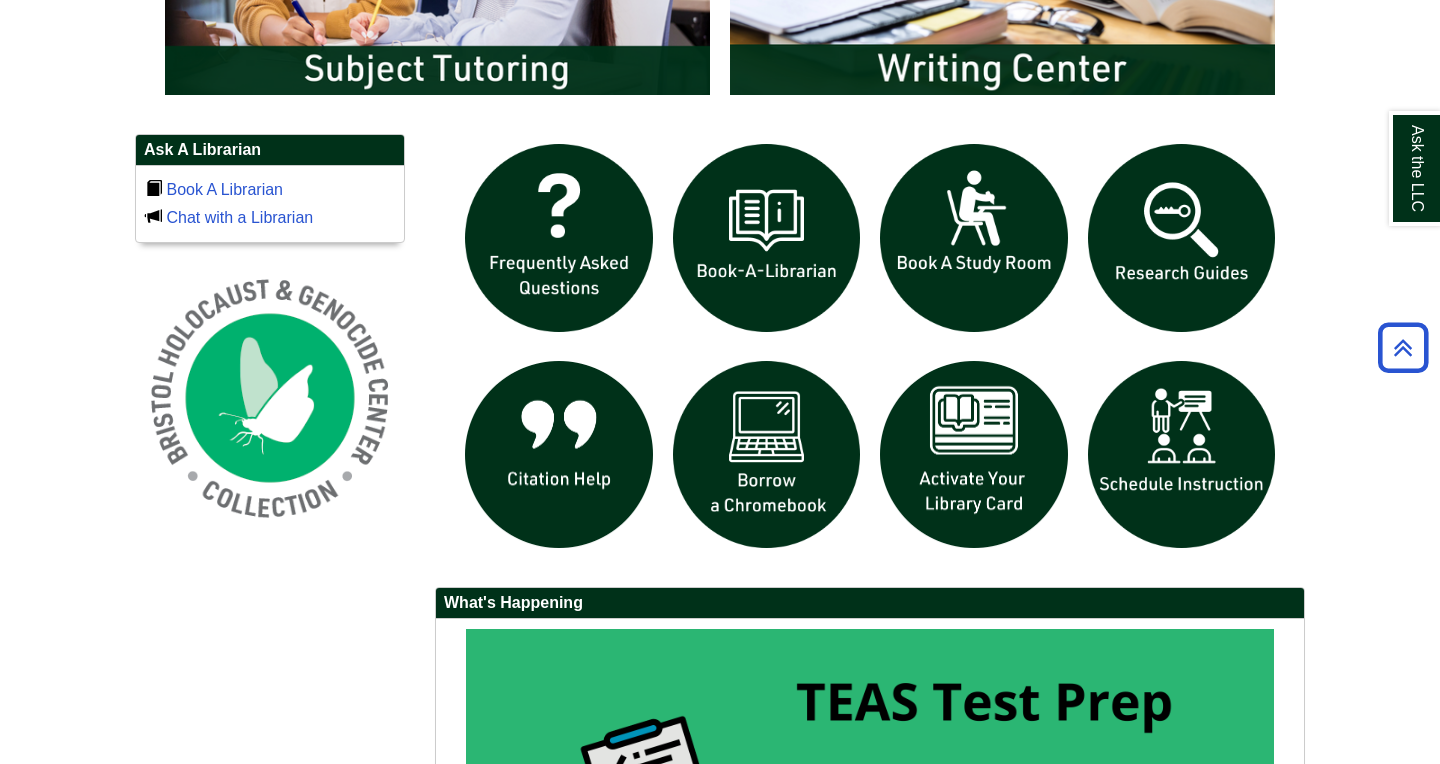 scroll, scrollTop: 1050, scrollLeft: 0, axis: vertical 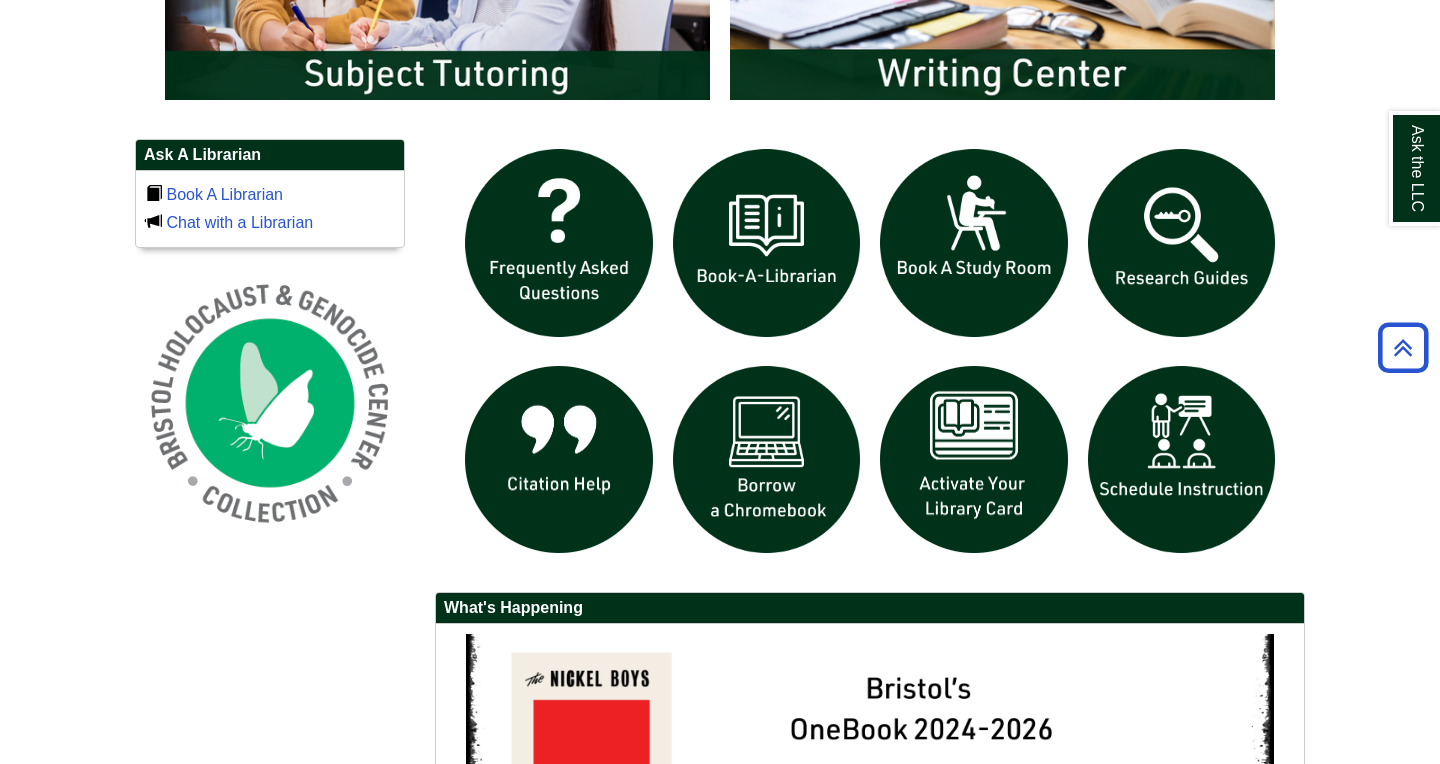 click on "Skip to Main Content
Toggle navigation
Home
Access Services
Access Services Policies
Chromebooks
Specialty Database Instructions
Searching
Books
e-Books
A-Z Databases
Journal Title Look-Up
Films on Demand
Alexander Street Academic Video
Research Guides
Faculty
Information Literacy & Library Instruction
Course Reserves
OER
Division Liaisons
Copyright & Fair Use" at bounding box center [720, 88] 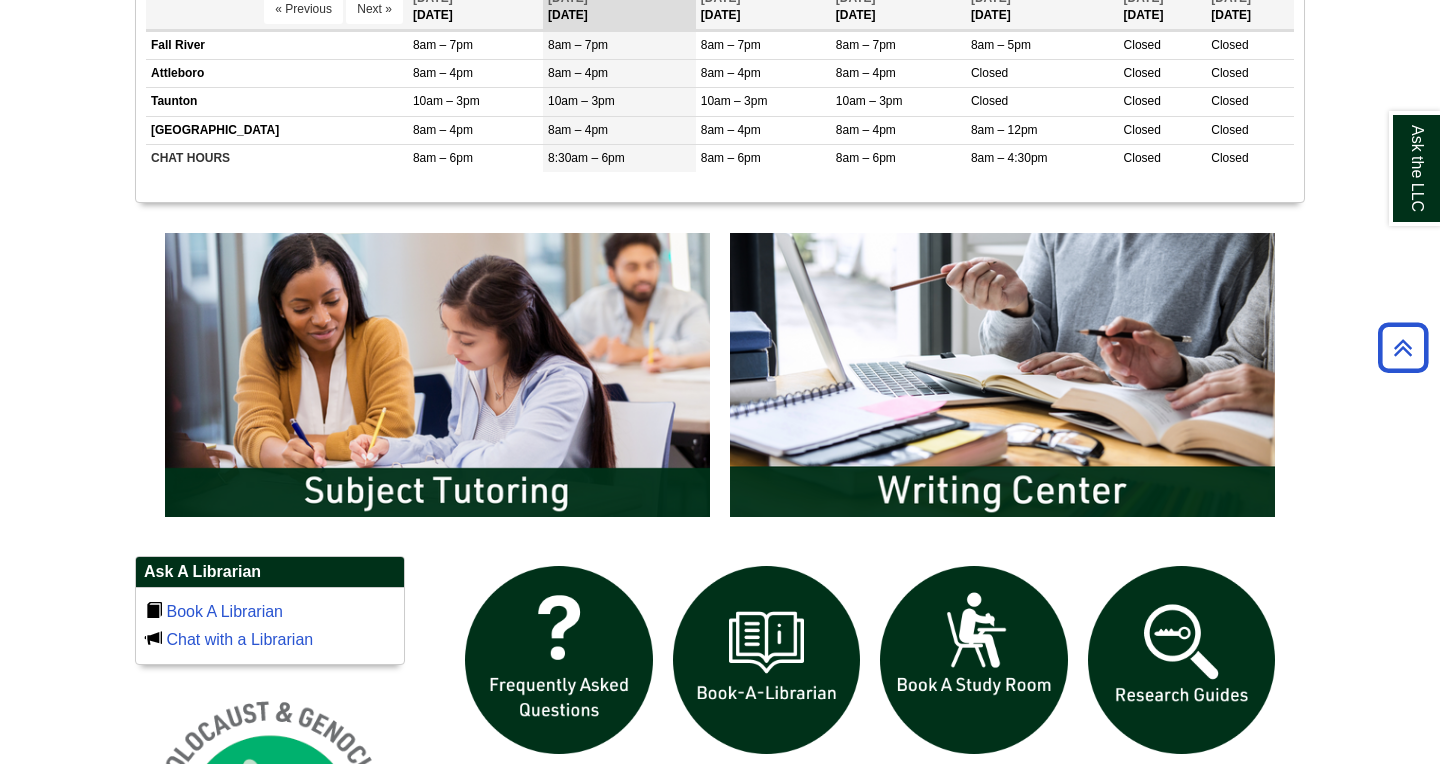 scroll, scrollTop: 650, scrollLeft: 0, axis: vertical 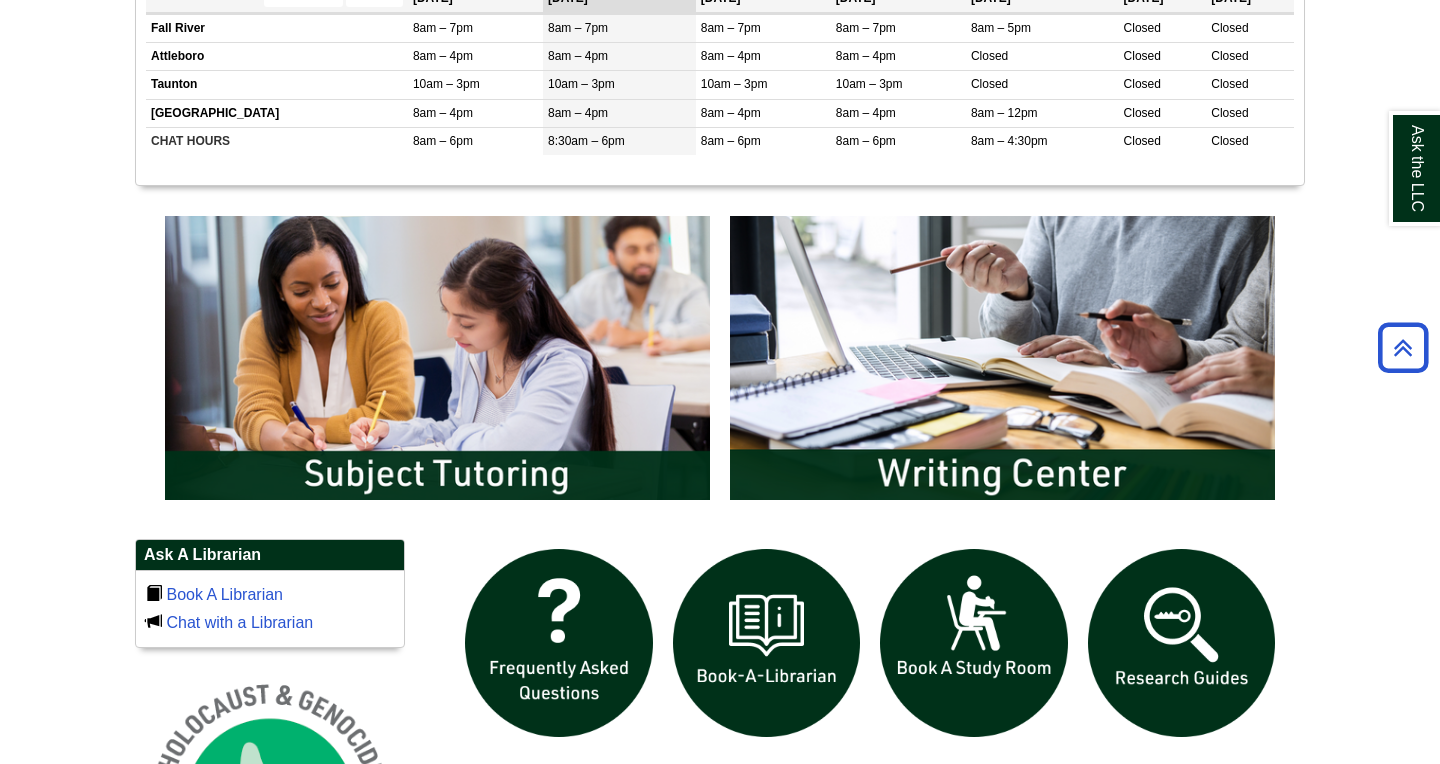 click on "Skip to Main Content
Toggle navigation
Home
Access Services
Access Services Policies
Chromebooks
Specialty Database Instructions
Searching
Books
e-Books
A-Z Databases
Journal Title Look-Up
Films on Demand
Alexander Street Academic Video
Research Guides
Faculty
Information Literacy & Library Instruction
Course Reserves
OER
Division Liaisons
Copyright & Fair Use" at bounding box center [720, 488] 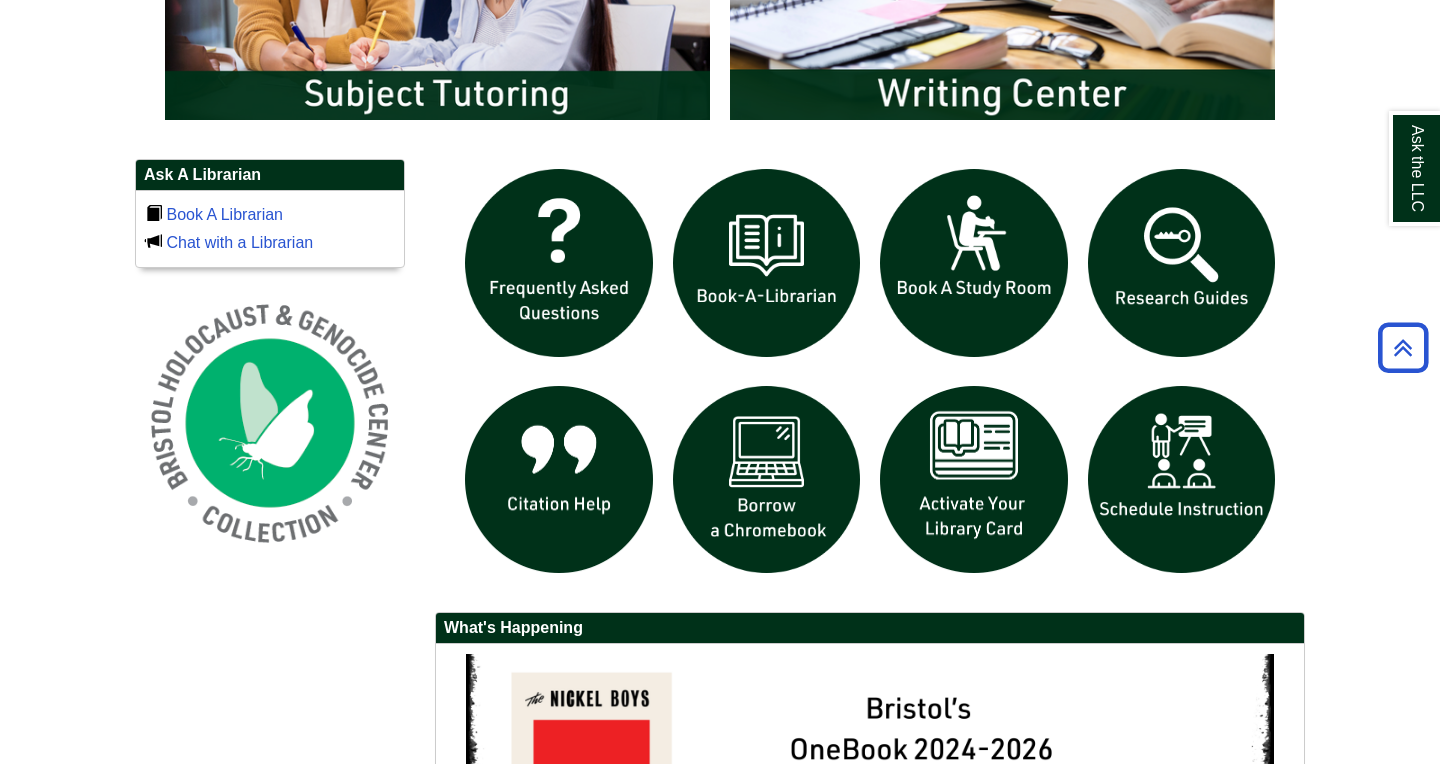 scroll, scrollTop: 951, scrollLeft: 0, axis: vertical 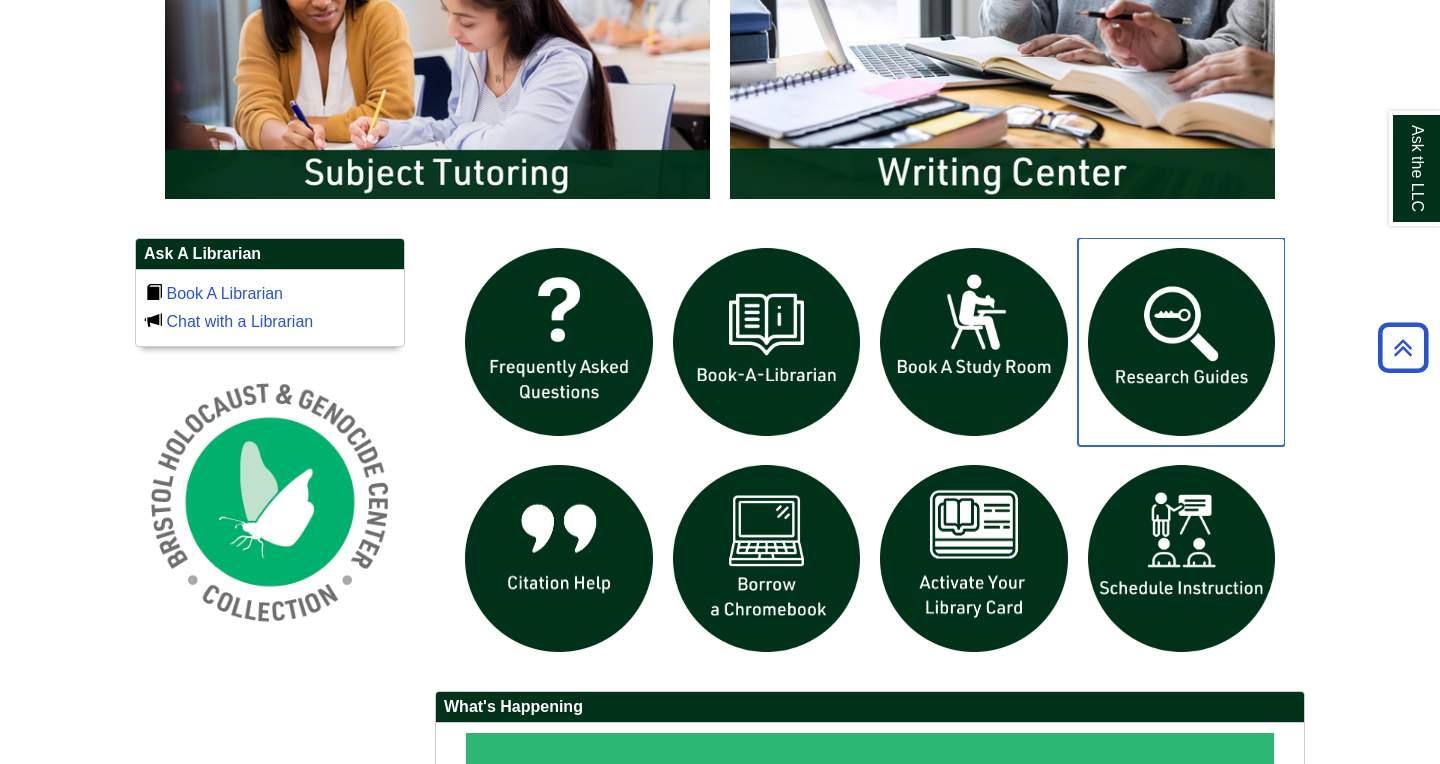 click at bounding box center (1182, 342) 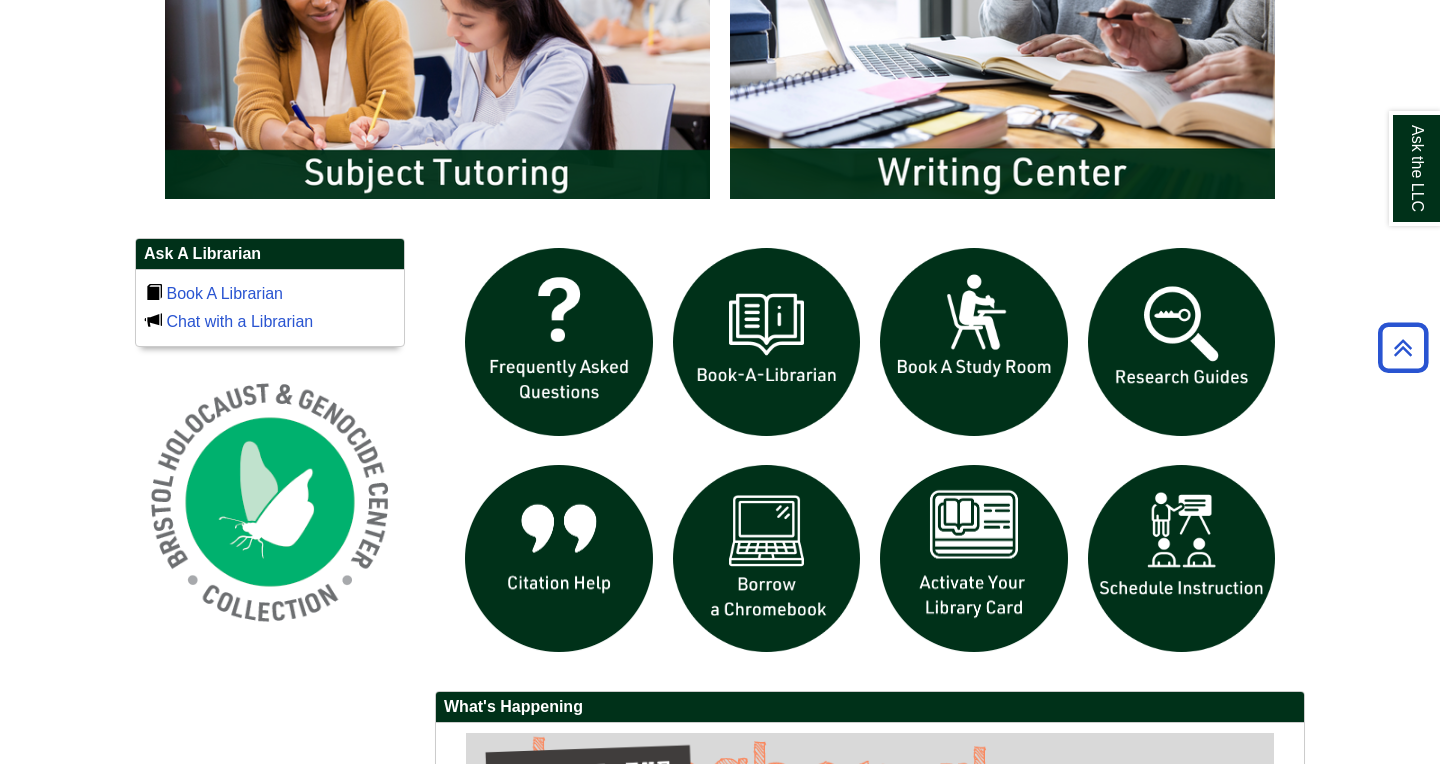 click on "Skip to Main Content
Toggle navigation
Home
Access Services
Access Services Policies
Chromebooks
Specialty Database Instructions
Searching
Books
e-Books
A-Z Databases
Journal Title Look-Up
Films on Demand
Alexander Street Academic Video
Research Guides
Faculty
Information Literacy & Library Instruction
Course Reserves
OER
Division Liaisons
Copyright & Fair Use" at bounding box center (720, 187) 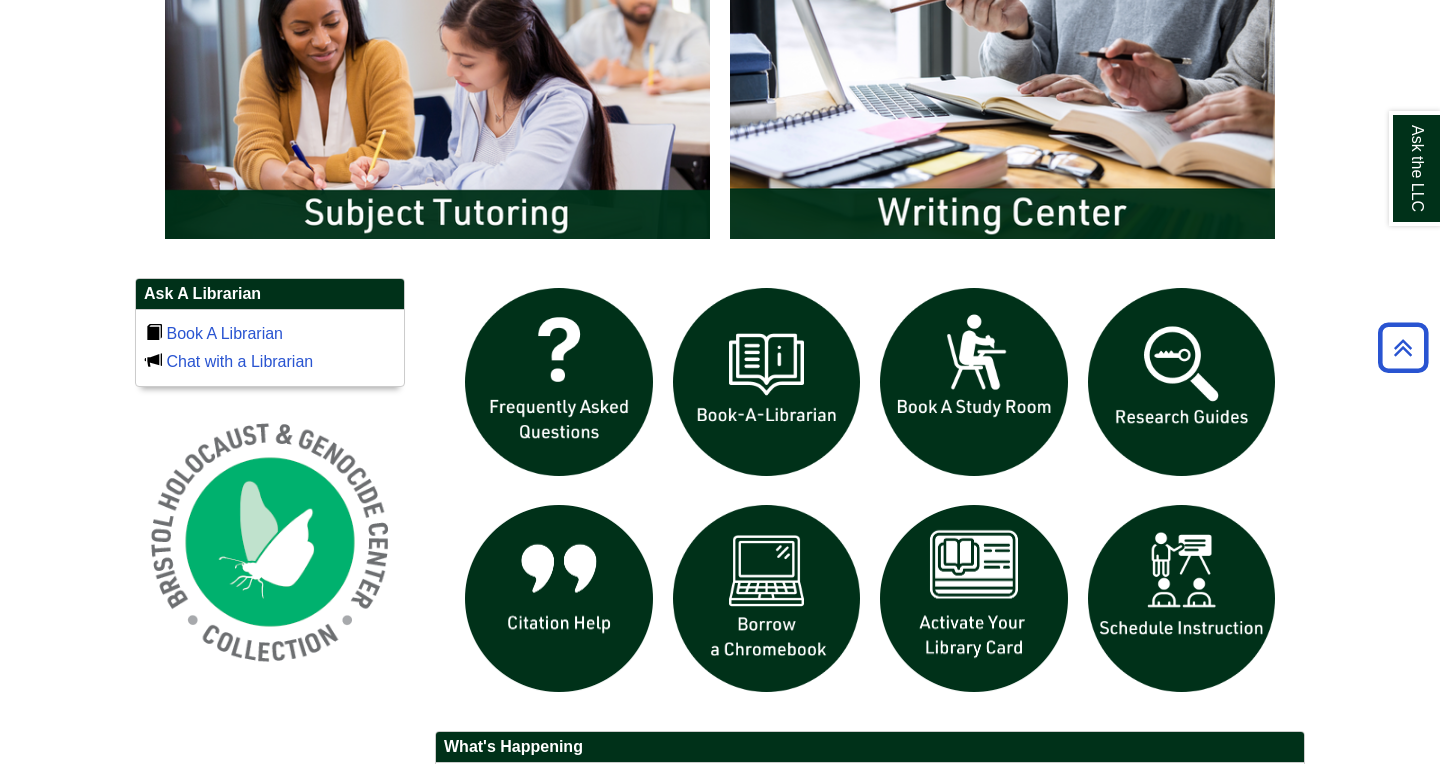 scroll, scrollTop: 871, scrollLeft: 0, axis: vertical 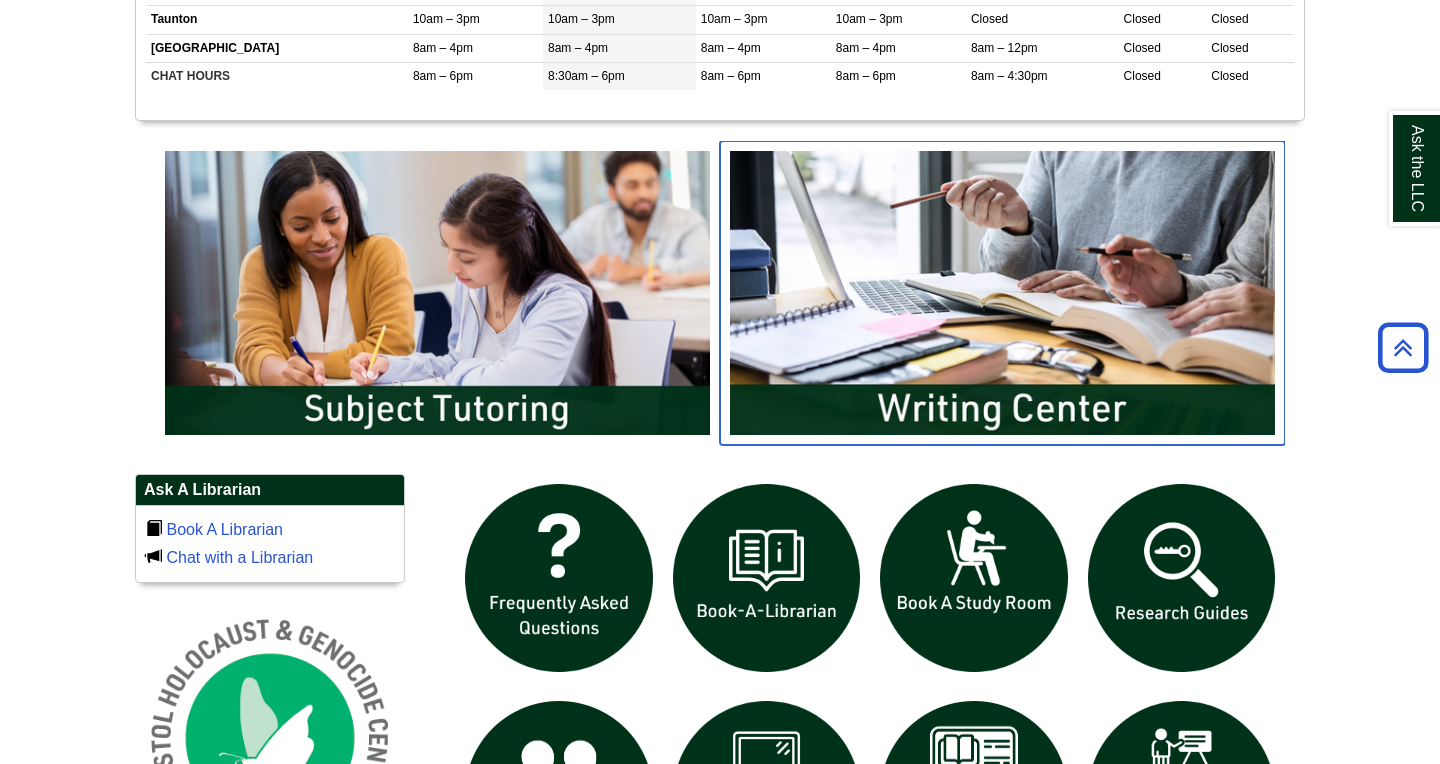 click at bounding box center (1002, 293) 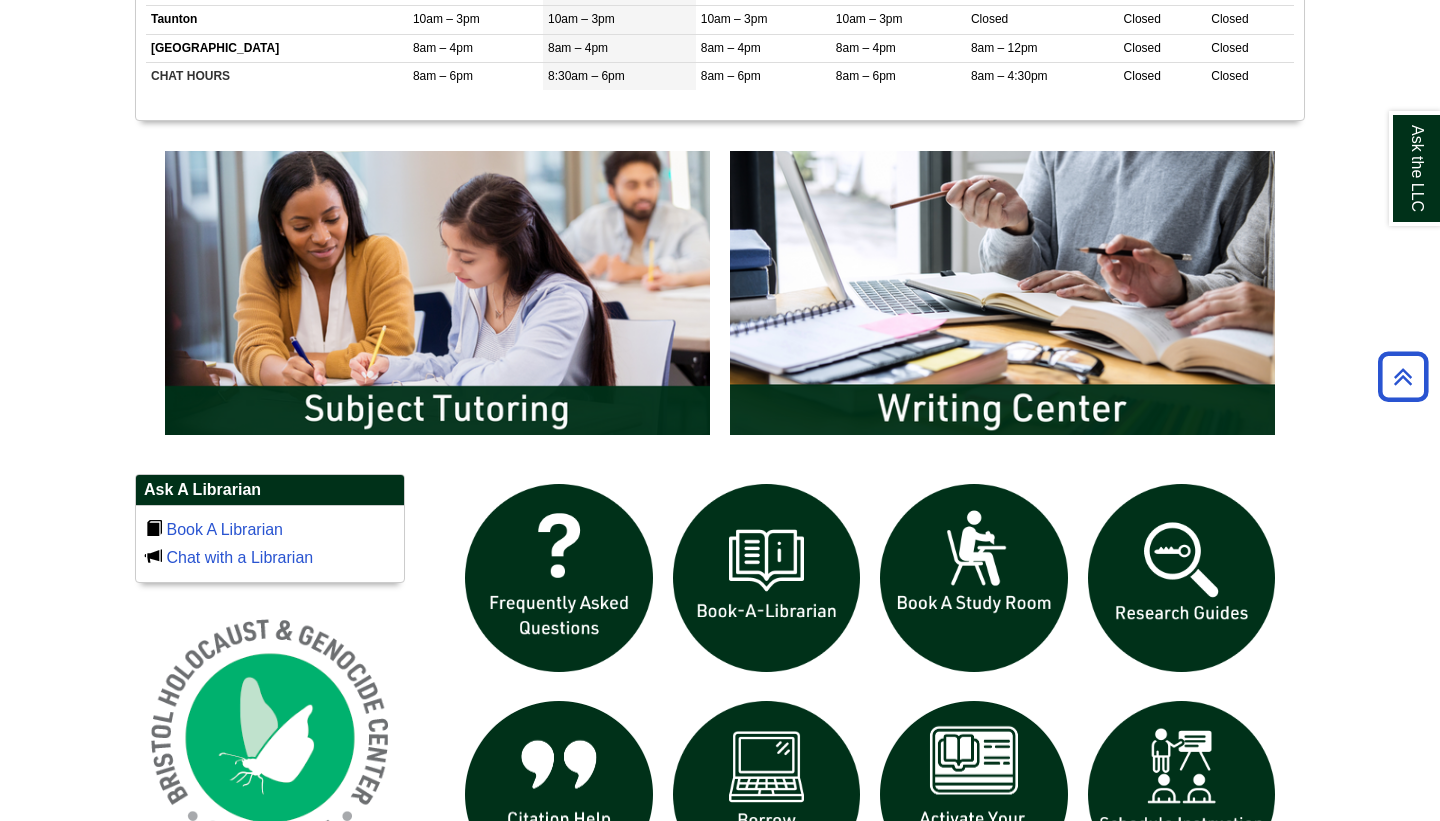 click on "Skip to Main Content
Toggle navigation
Home
Access Services
Access Services Policies
Chromebooks
Specialty Database Instructions
Searching
Books
e-Books
A-Z Databases
Journal Title Look-Up
Films on Demand
Alexander Street Academic Video
Research Guides
Faculty
Information Literacy & Library Instruction
Course Reserves
OER
Division Liaisons
Copyright & Fair Use" at bounding box center [720, 423] 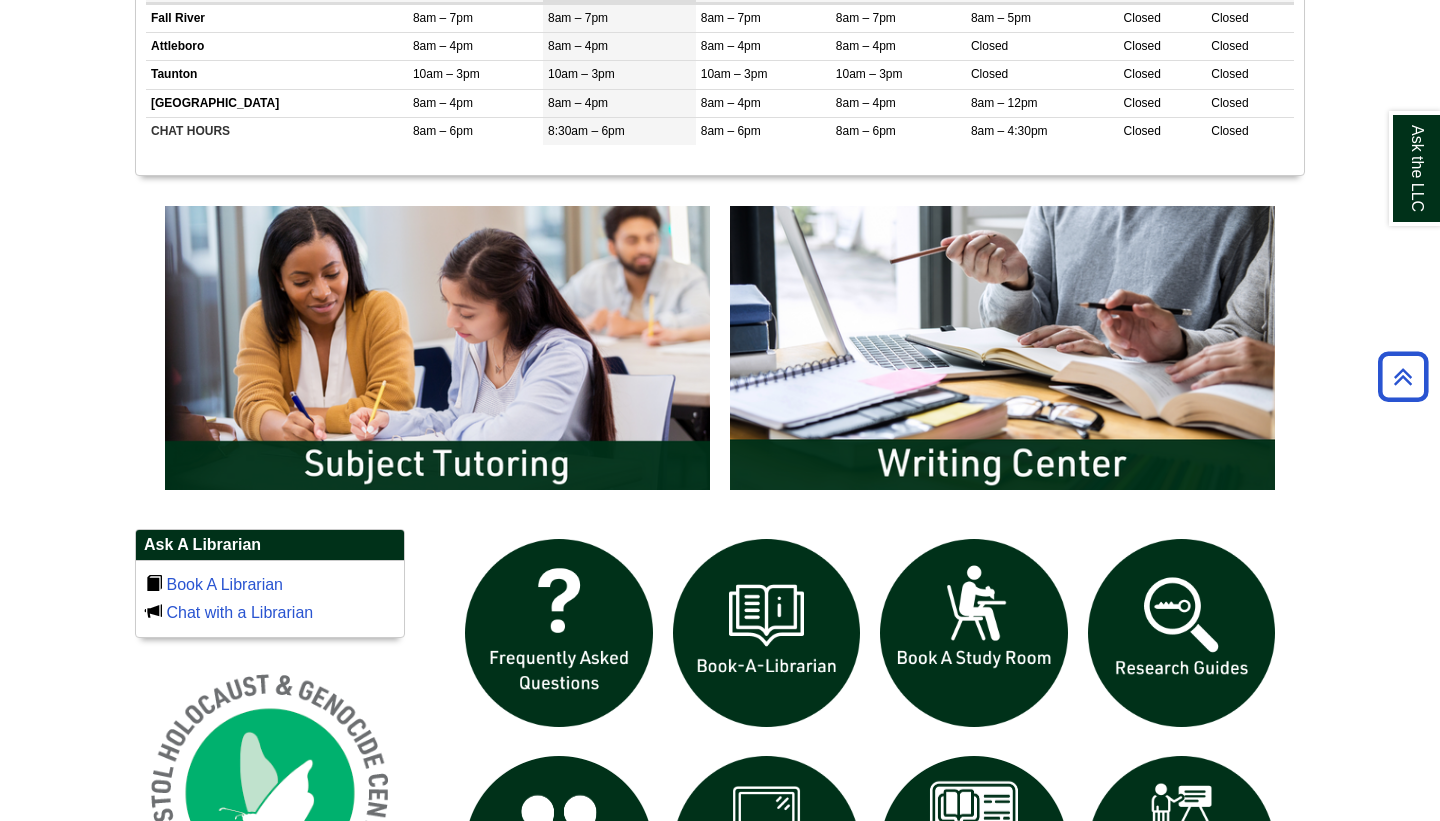 scroll, scrollTop: 635, scrollLeft: 0, axis: vertical 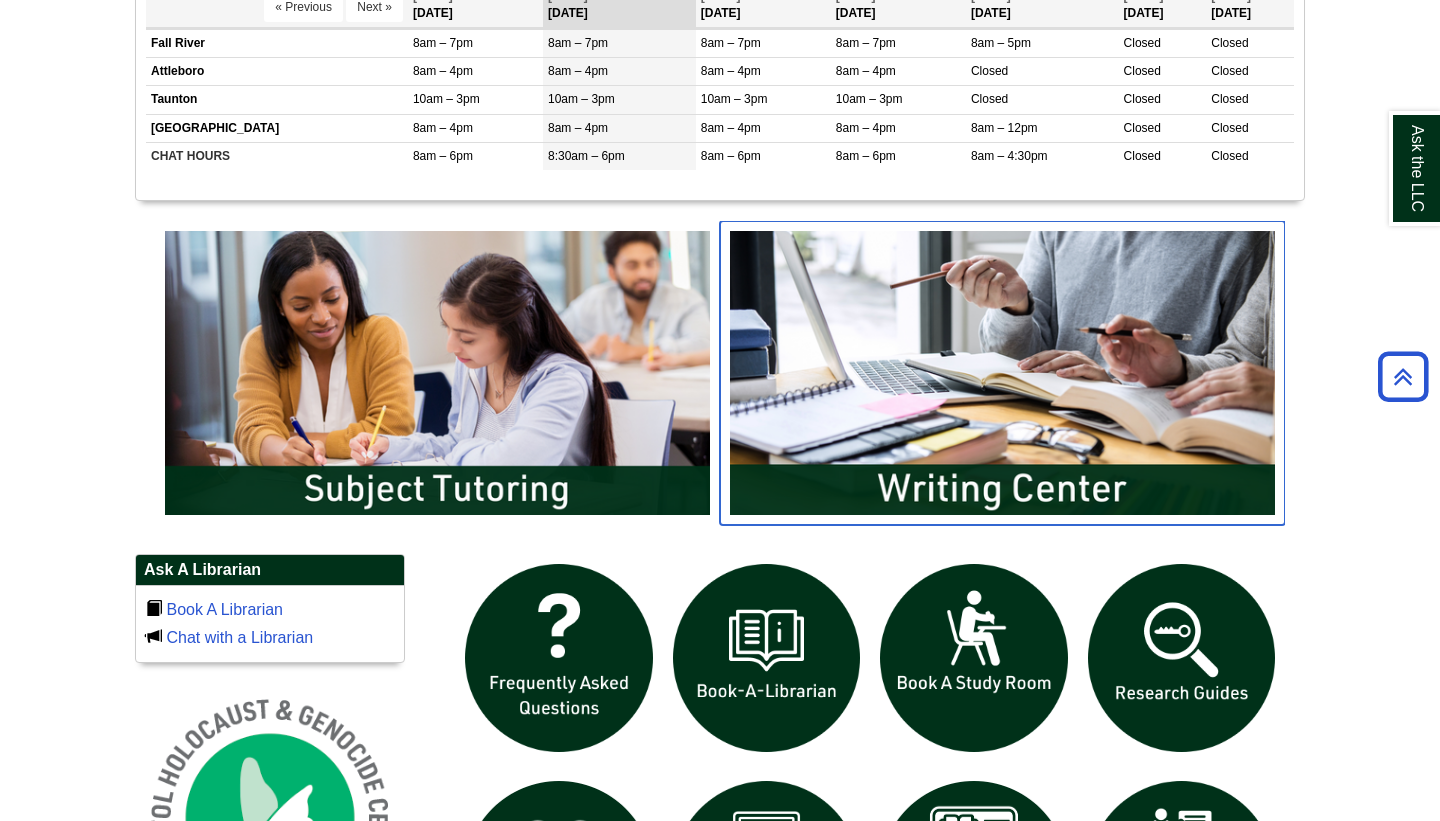 click at bounding box center (1002, 373) 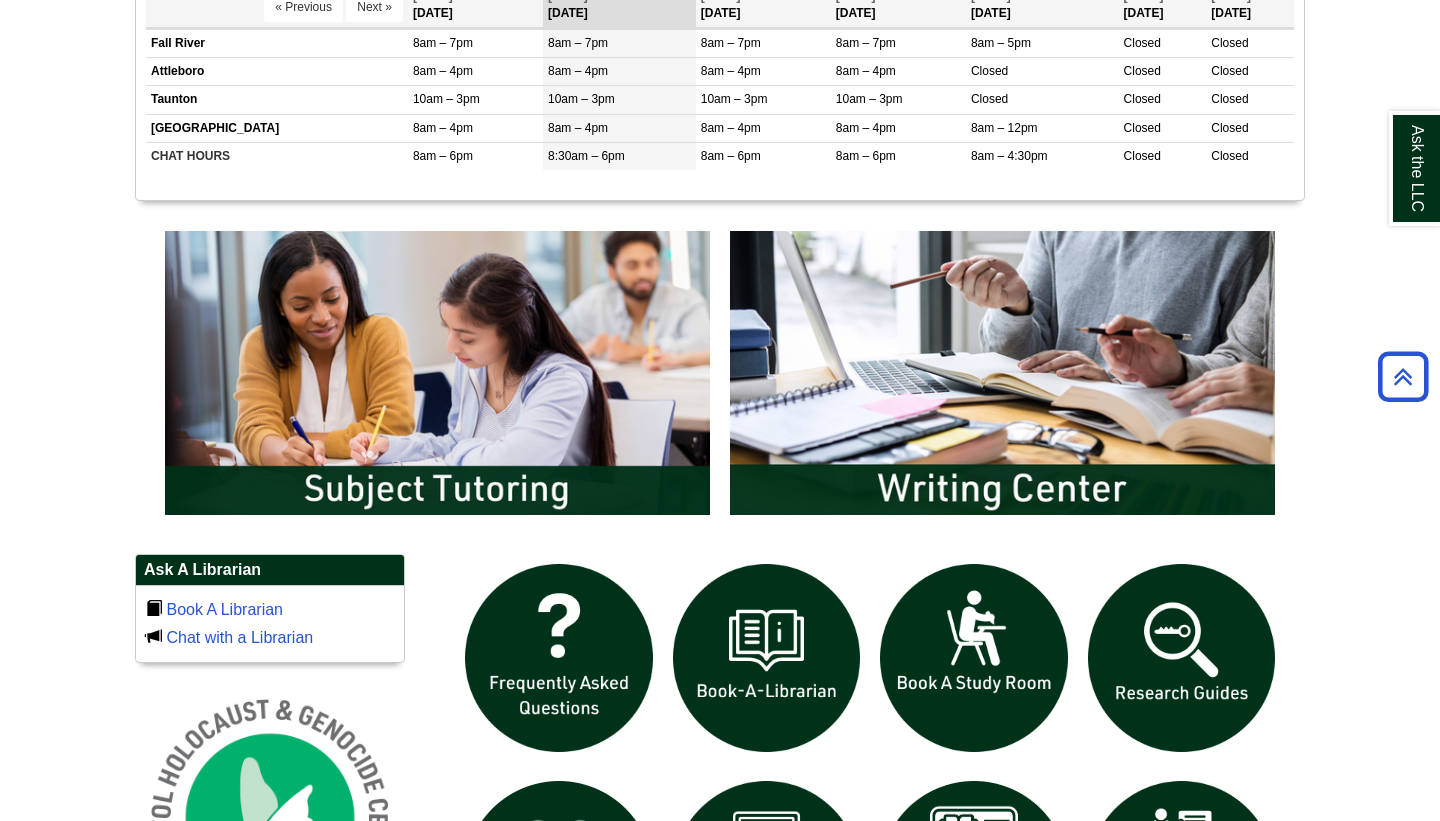 click at bounding box center [720, 377] 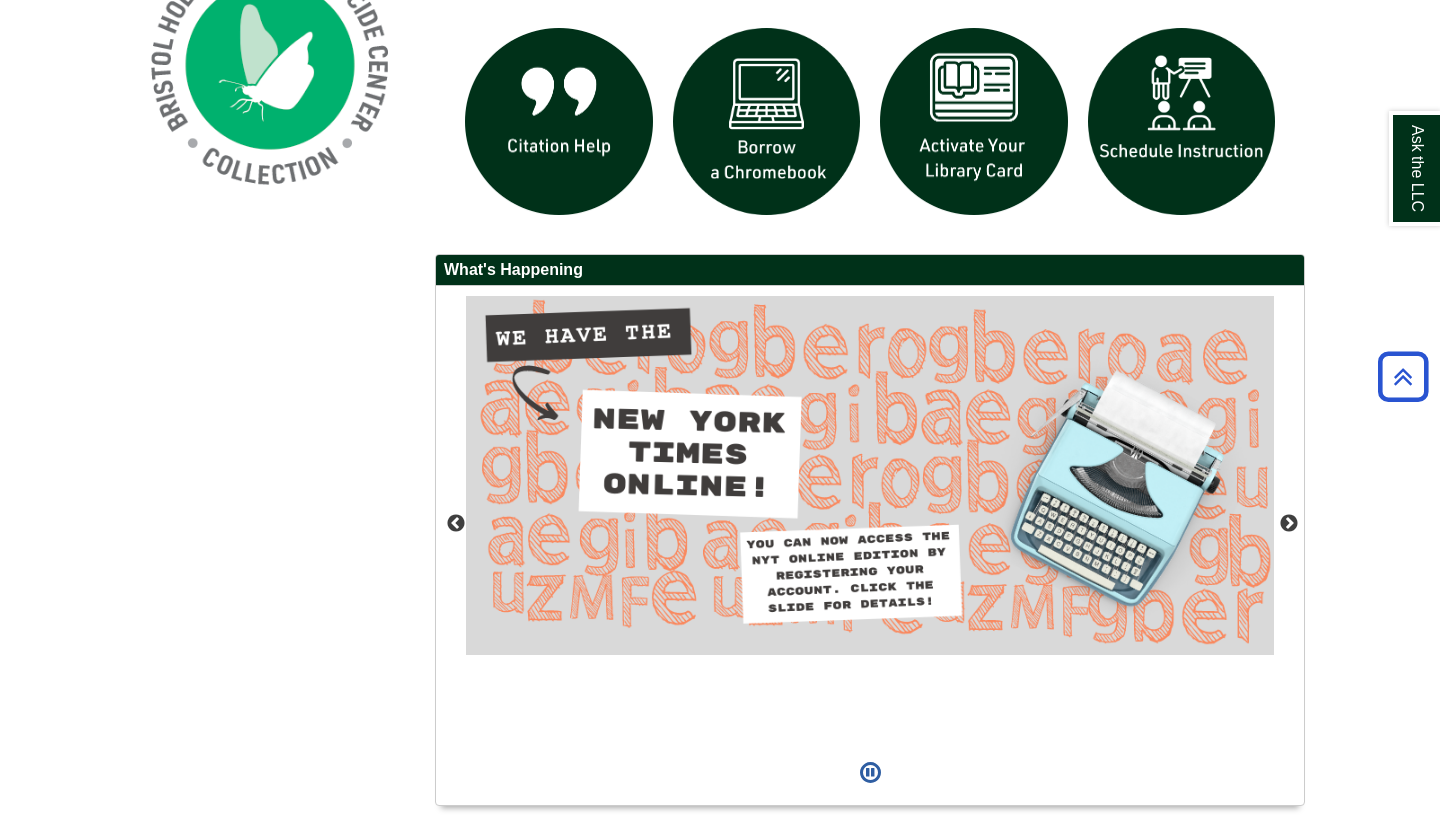 scroll, scrollTop: 1454, scrollLeft: 0, axis: vertical 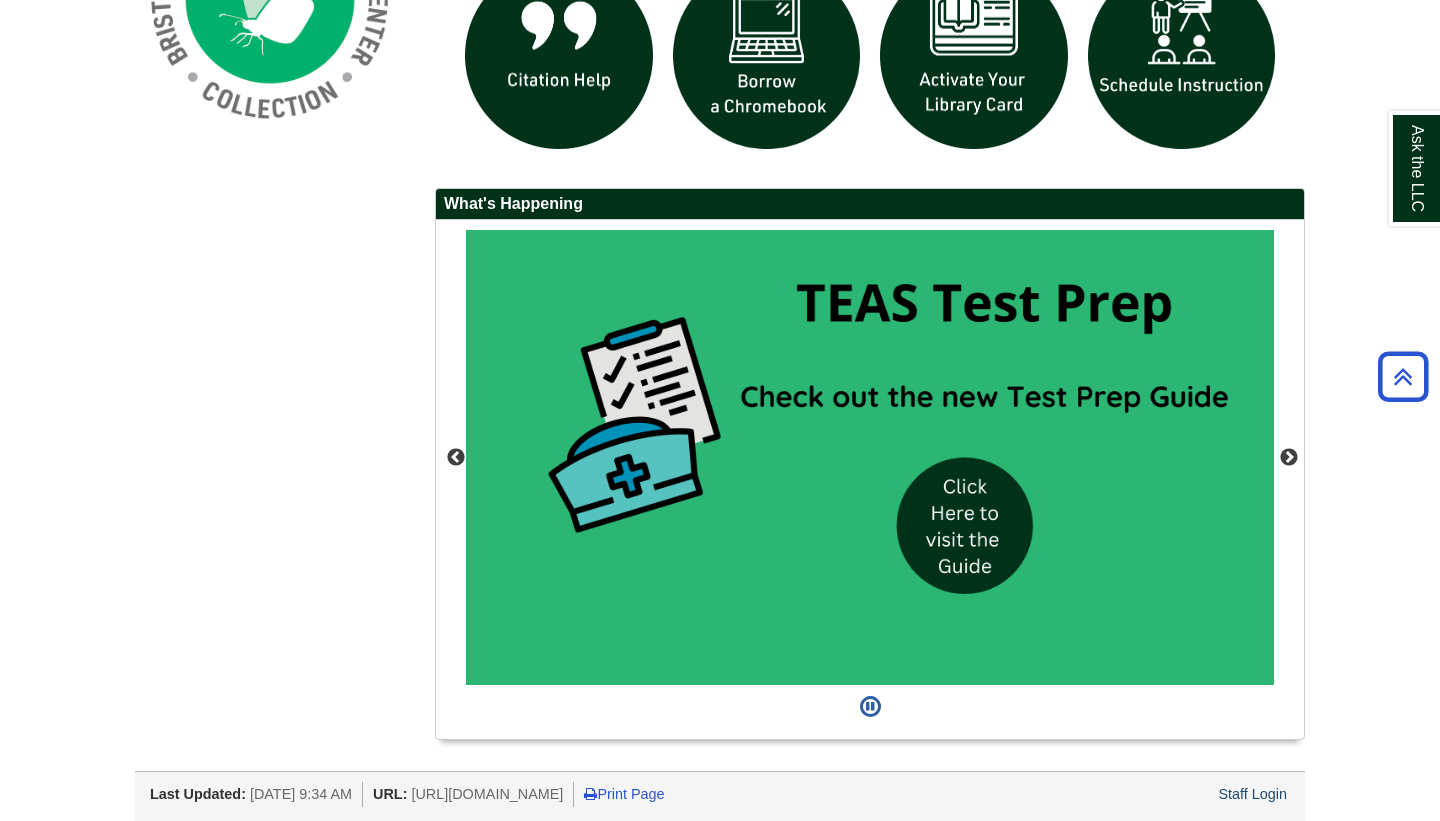 click on "Skip to Main Content
Toggle navigation
Home
Access Services
Access Services Policies
Chromebooks
Specialty Database Instructions
Searching
Books
e-Books
A-Z Databases
Journal Title Look-Up
Films on Demand
Alexander Street Academic Video
Research Guides
Faculty
Information Literacy & Library Instruction
Course Reserves
OER
Division Liaisons
Copyright & Fair Use" at bounding box center (720, -316) 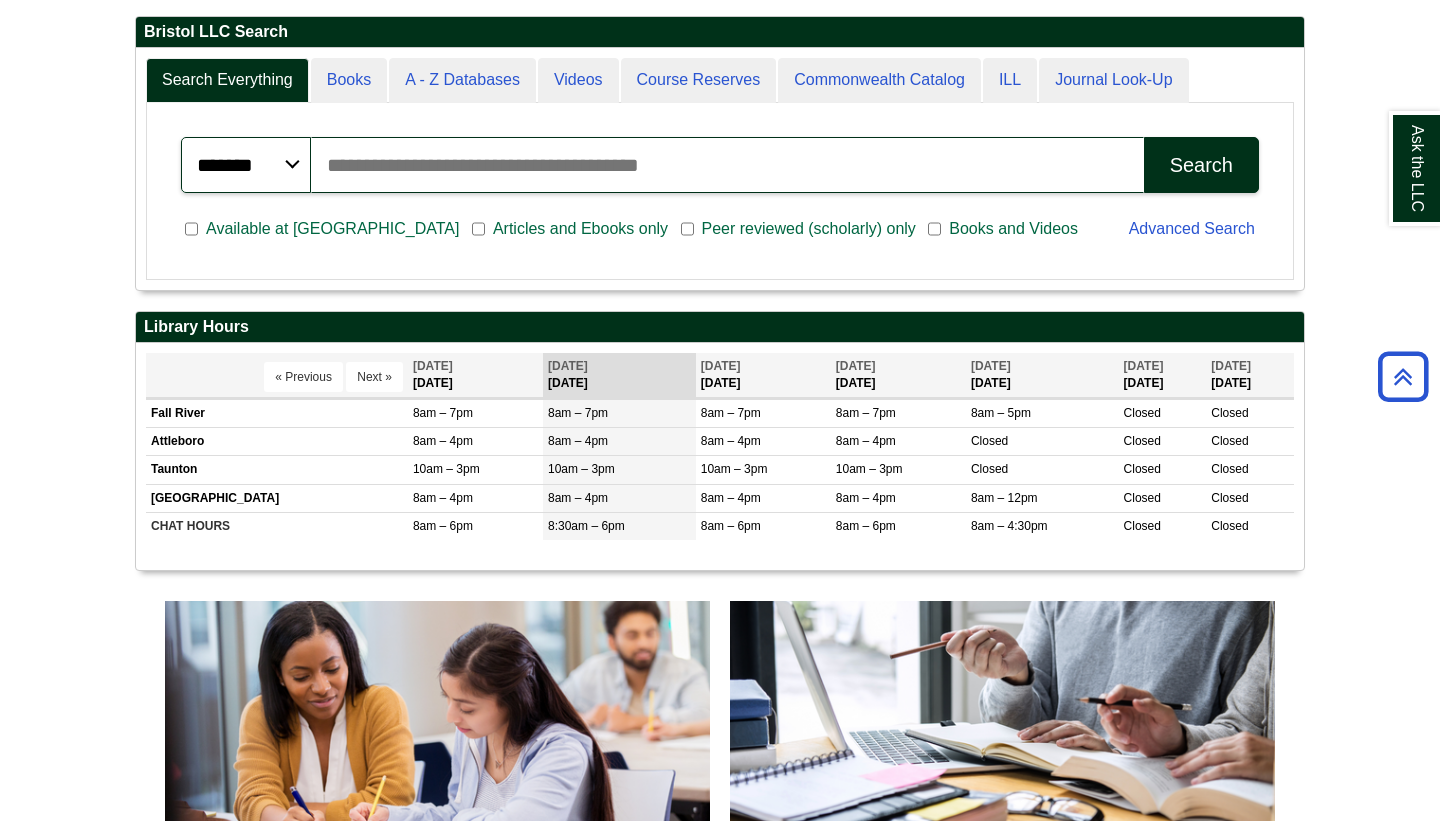 scroll, scrollTop: 240, scrollLeft: 0, axis: vertical 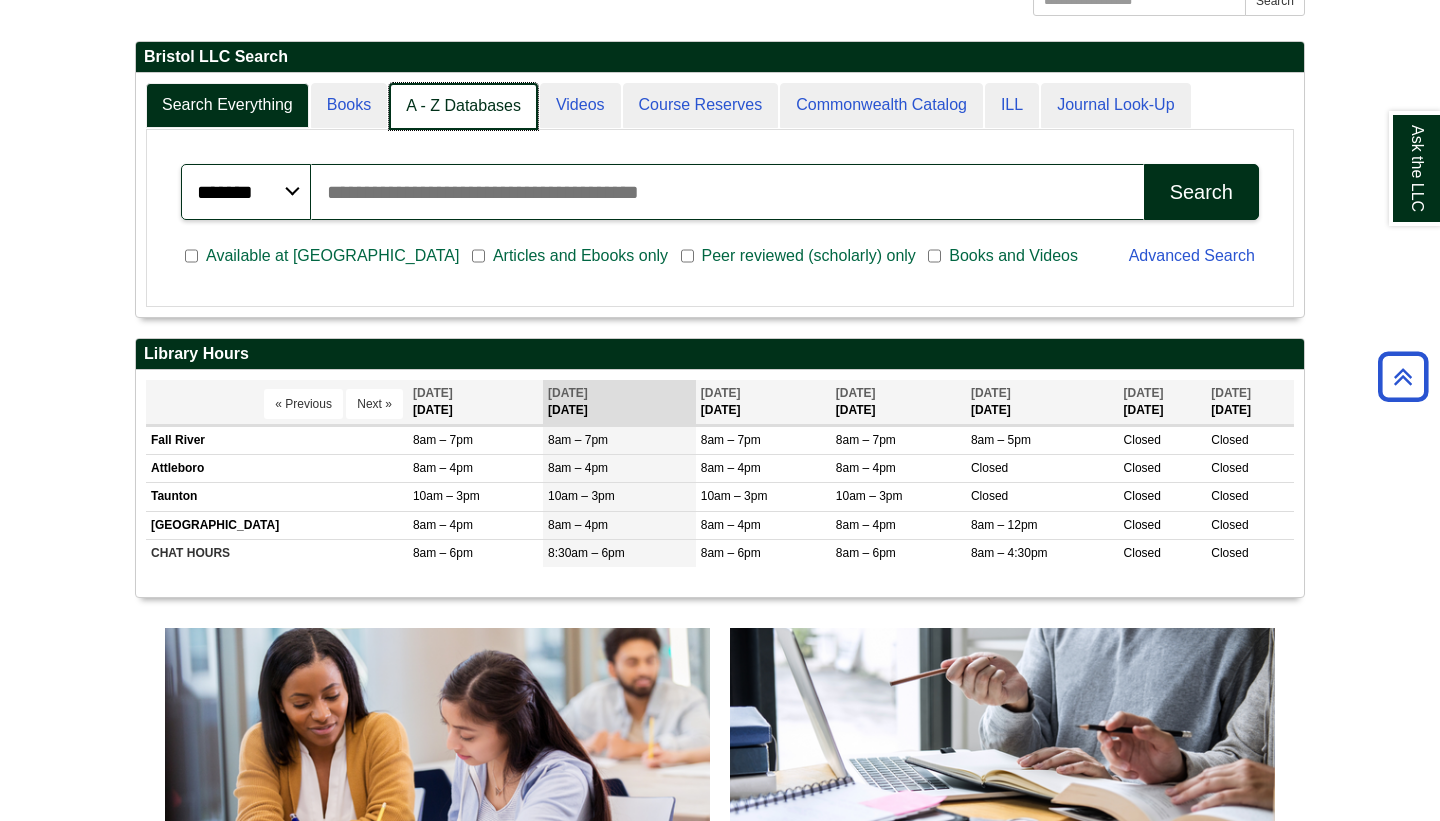 click on "A - Z Databases" at bounding box center (463, 106) 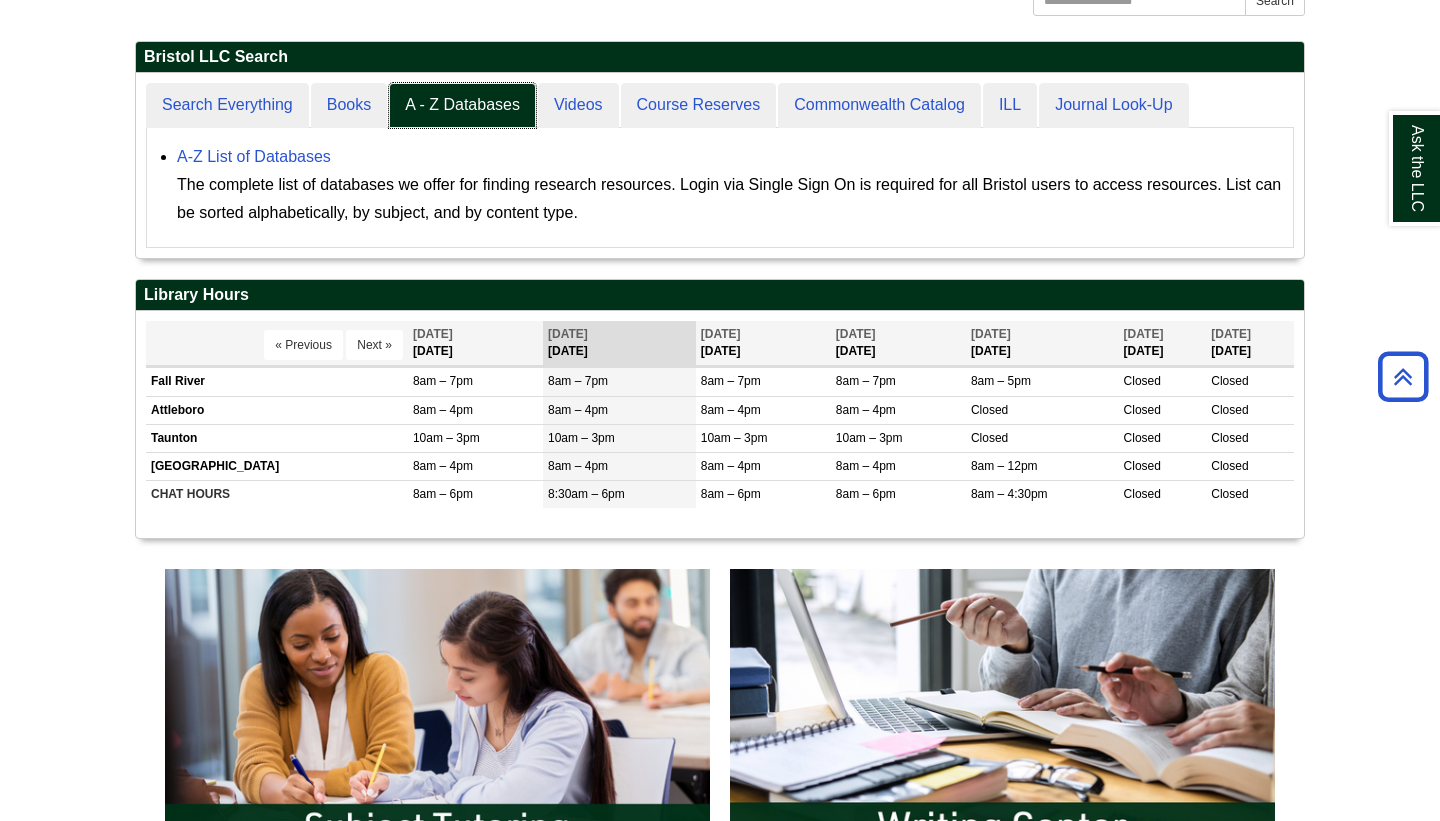 scroll, scrollTop: 184, scrollLeft: 1168, axis: both 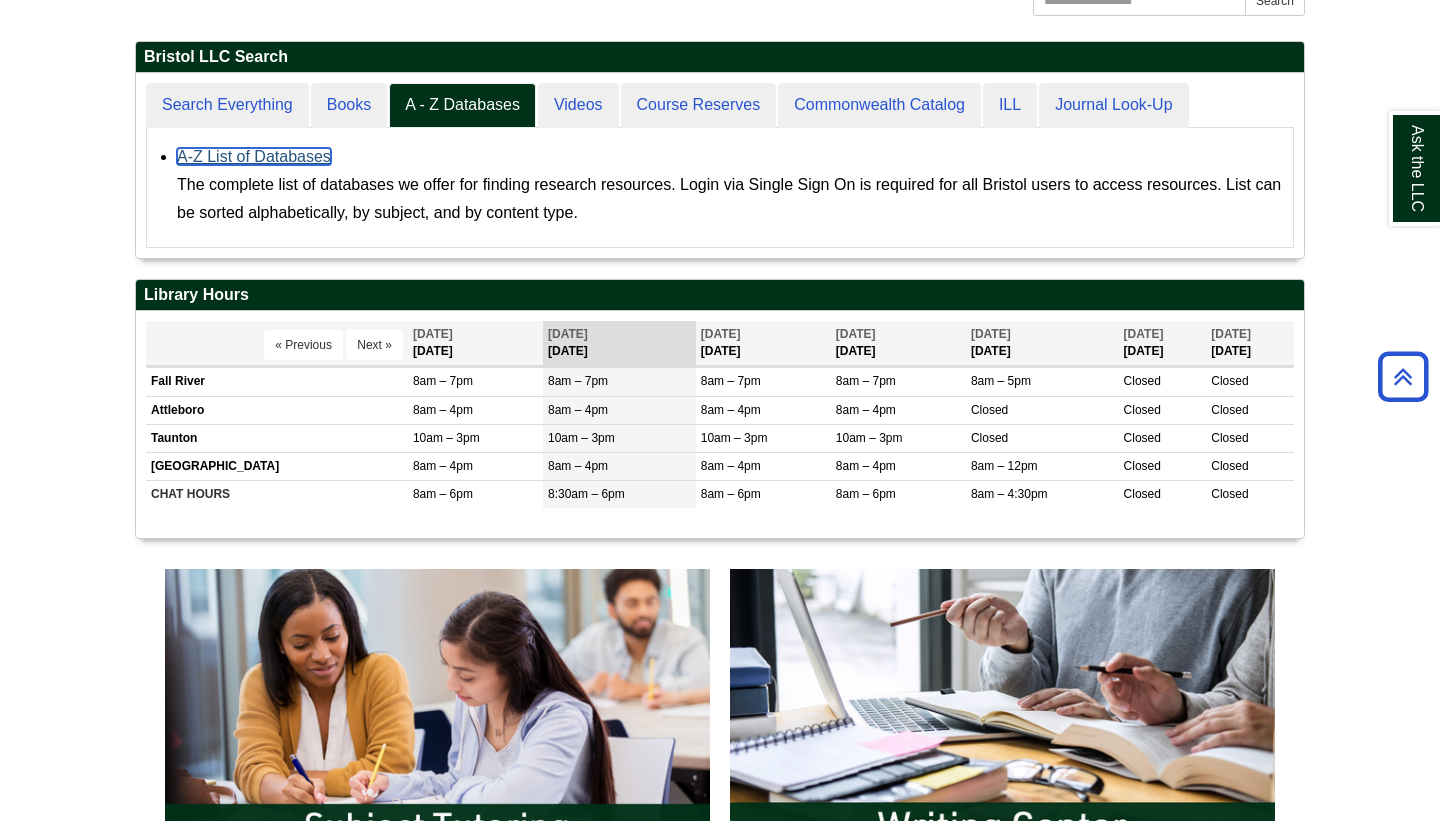 click on "A-Z List of Databases" at bounding box center (254, 156) 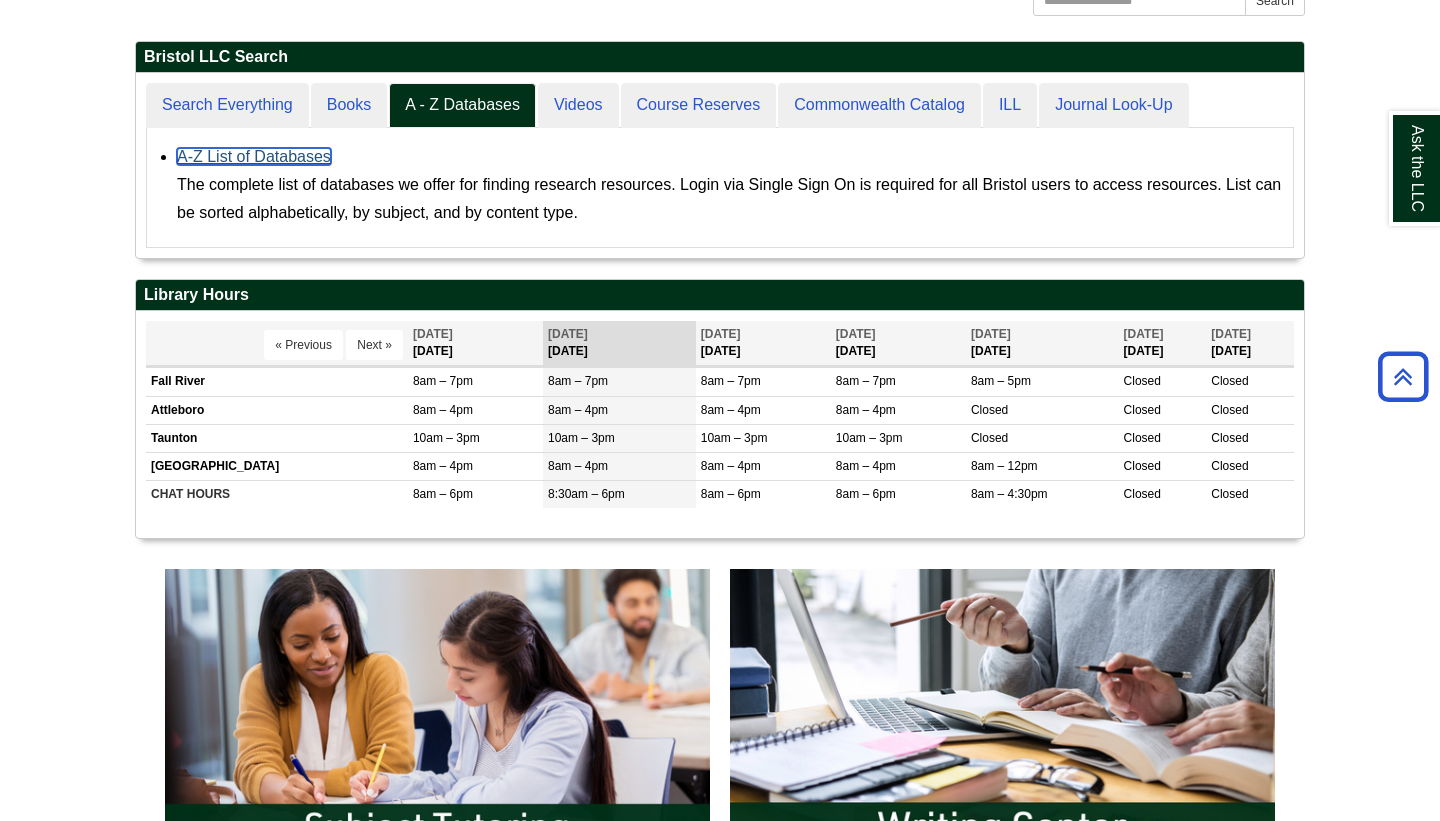 scroll, scrollTop: 10, scrollLeft: 10, axis: both 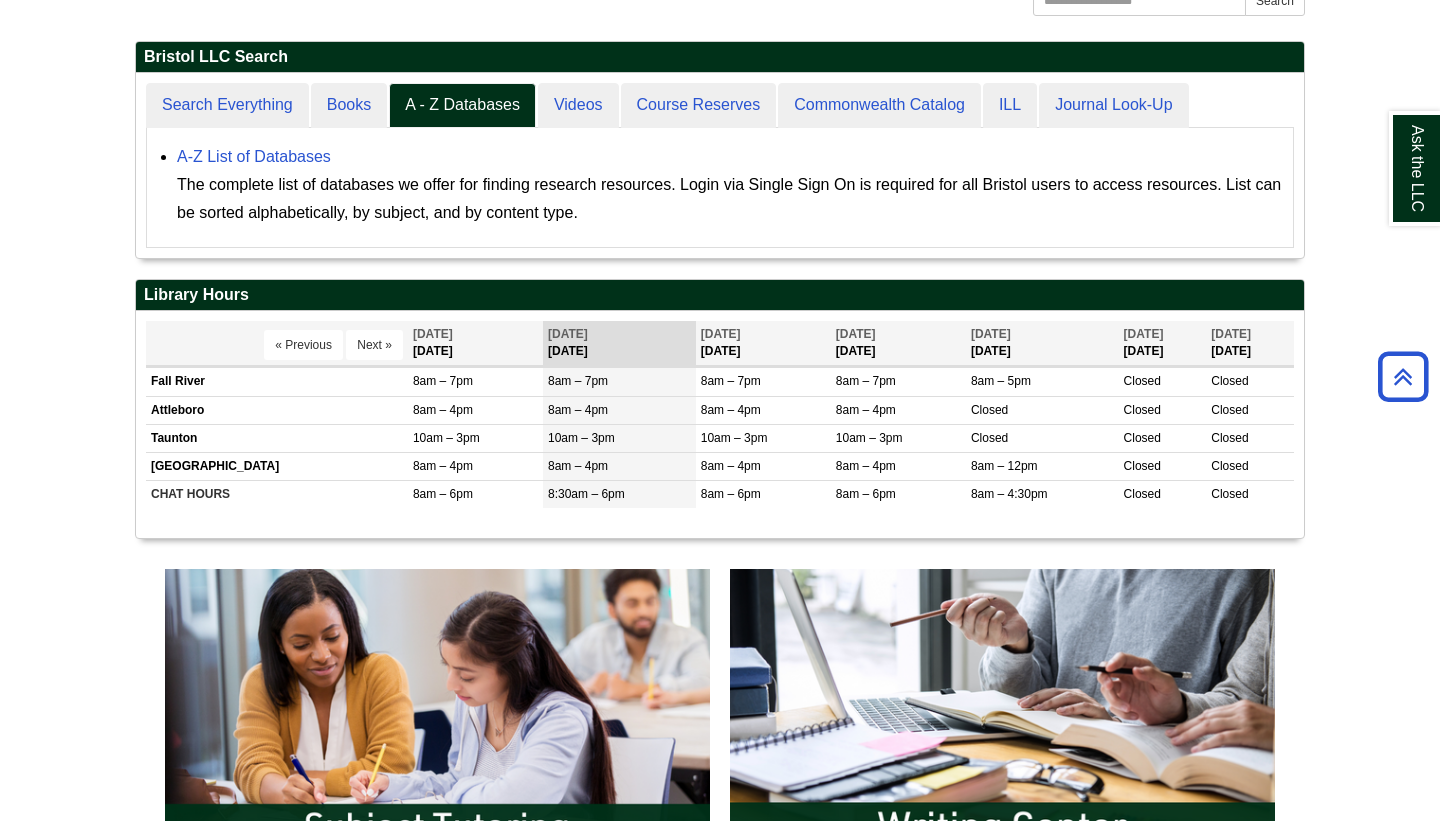 click on "Skip to Main Content
Toggle navigation
Home
Access Services
Access Services Policies
Chromebooks
Specialty Database Instructions
Searching
Books
e-Books
A-Z Databases
Journal Title Look-Up
Films on Demand
Alexander Street Academic Video
Research Guides
Faculty
Information Literacy & Library Instruction
Course Reserves
OER
Division Liaisons
Copyright & Fair Use" at bounding box center [720, 869] 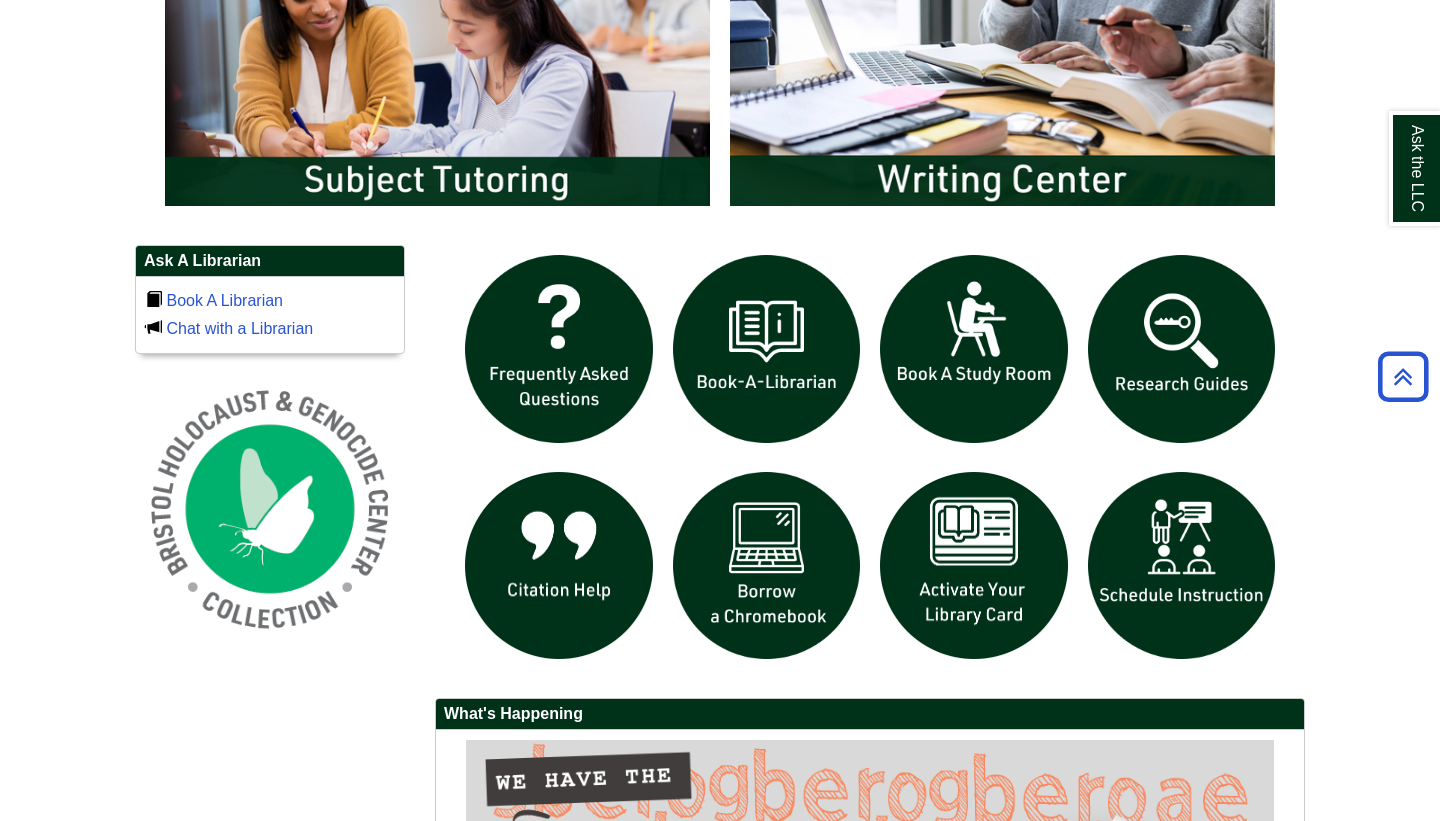 scroll, scrollTop: 877, scrollLeft: 0, axis: vertical 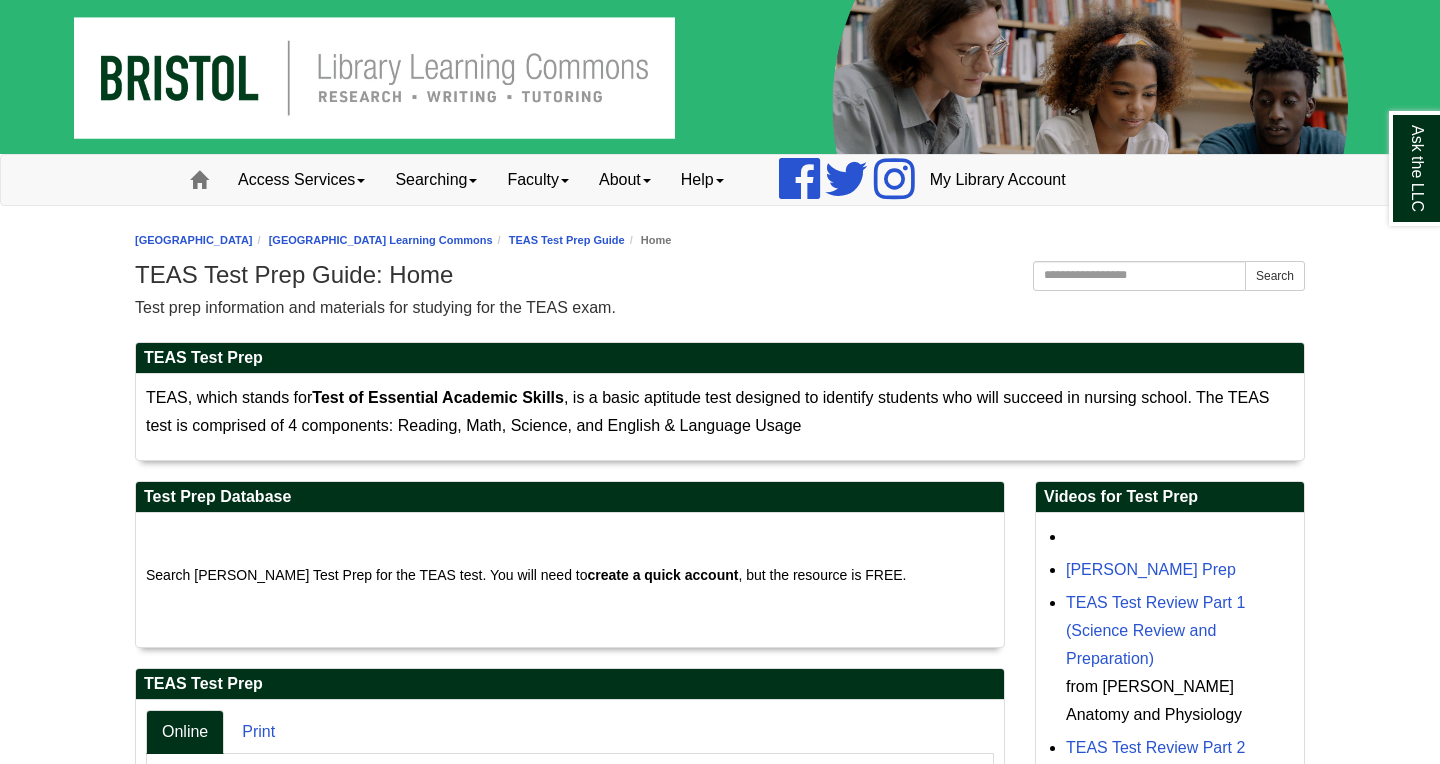 click on "Skip to Main Content
Toggle navigation
Home
Access Services
Access Services Policies
Chromebooks
Specialty Database Instructions
Searching
Books
e-Books
A-Z Databases
Journal Title Look-Up
Films on Demand
Alexander Street Academic Video
Research Guides
Faculty
Information Literacy & Library Instruction
Course Reserves
OER
Division Liaisons
Copyright & Fair Use
About" at bounding box center (720, 731) 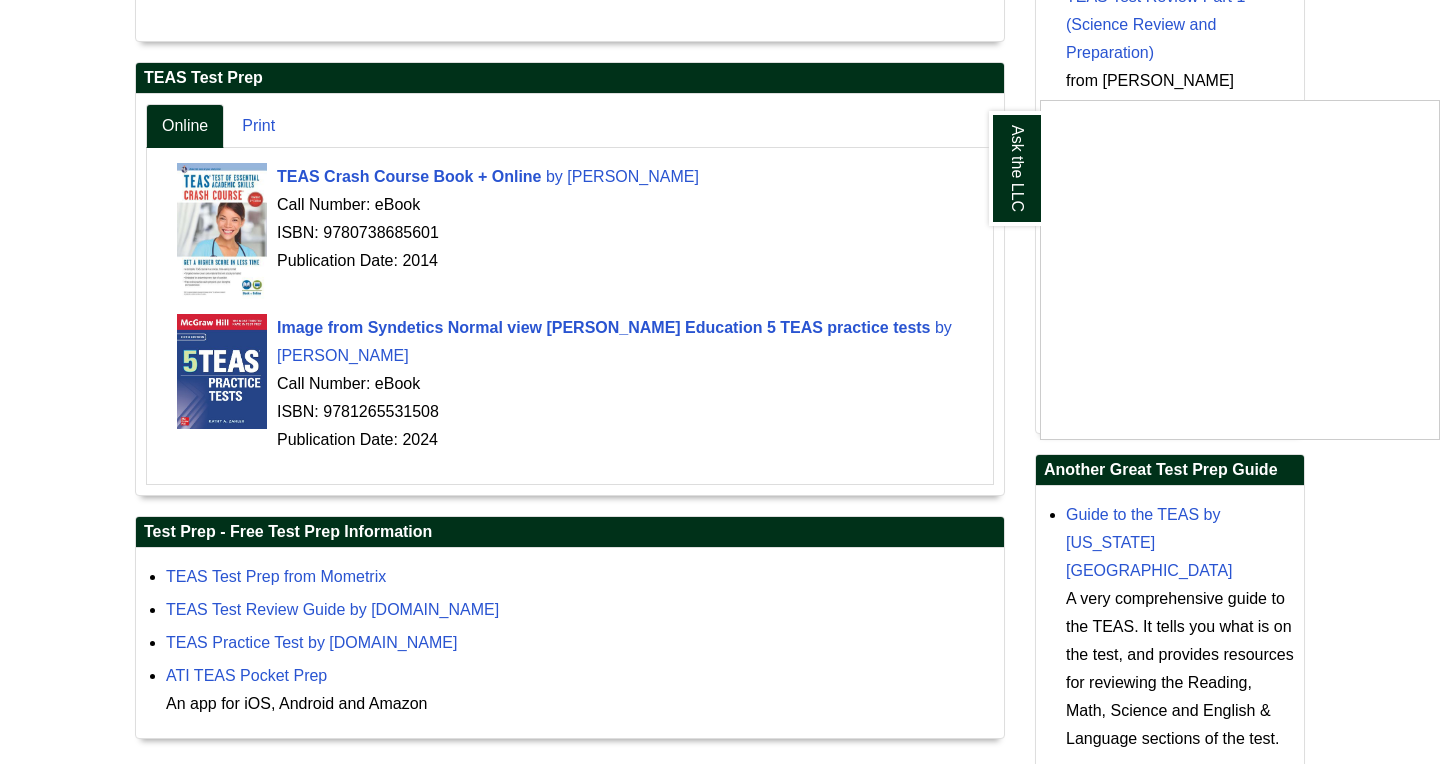 scroll, scrollTop: 608, scrollLeft: 0, axis: vertical 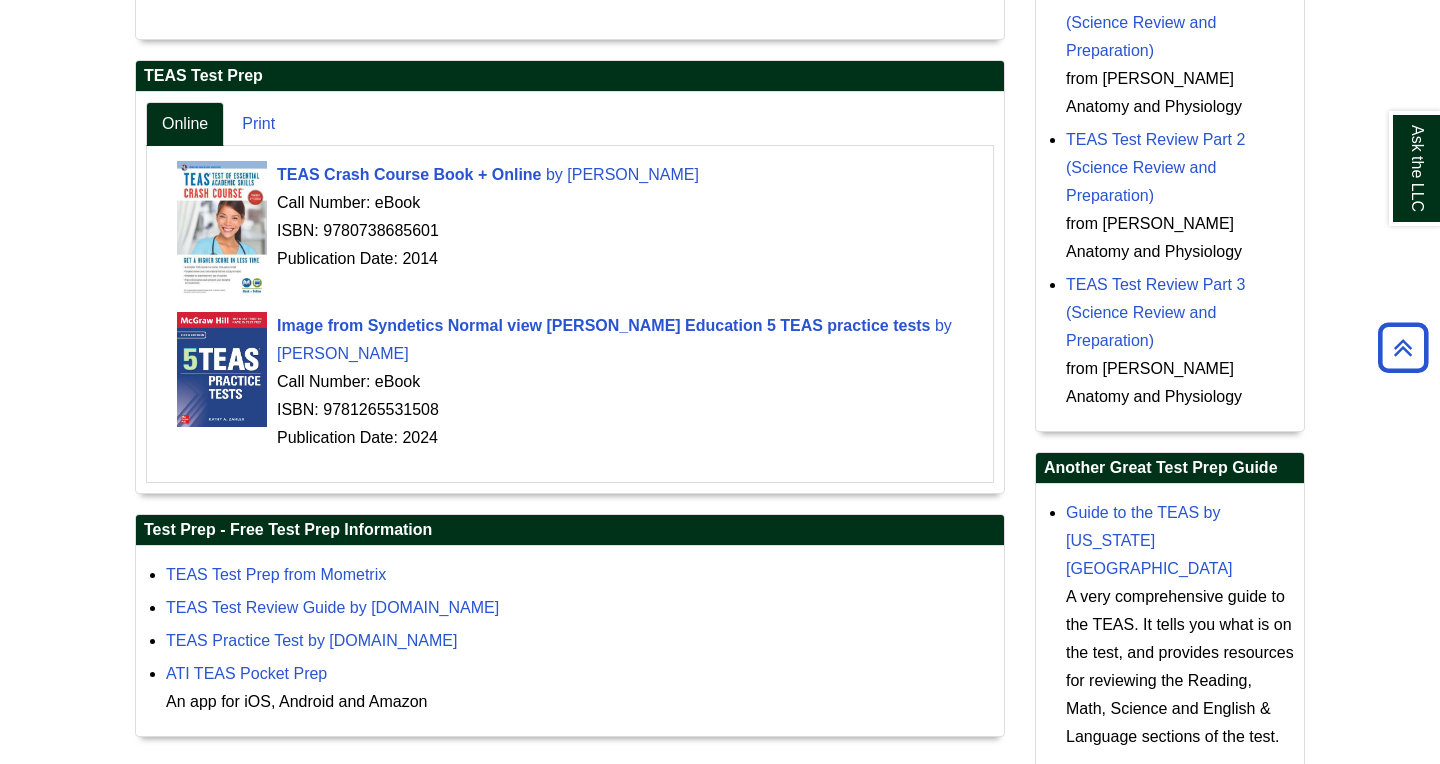 click on "Skip to Main Content
Toggle navigation
Home
Access Services
Access Services Policies
Chromebooks
Specialty Database Instructions
Searching
Books
e-Books
A-Z Databases
Journal Title Look-Up
Films on Demand
Alexander Street Academic Video
Research Guides
Faculty
Information Literacy & Library Instruction
Course Reserves
OER
Division Liaisons
Copyright & Fair Use
About" at bounding box center (720, 123) 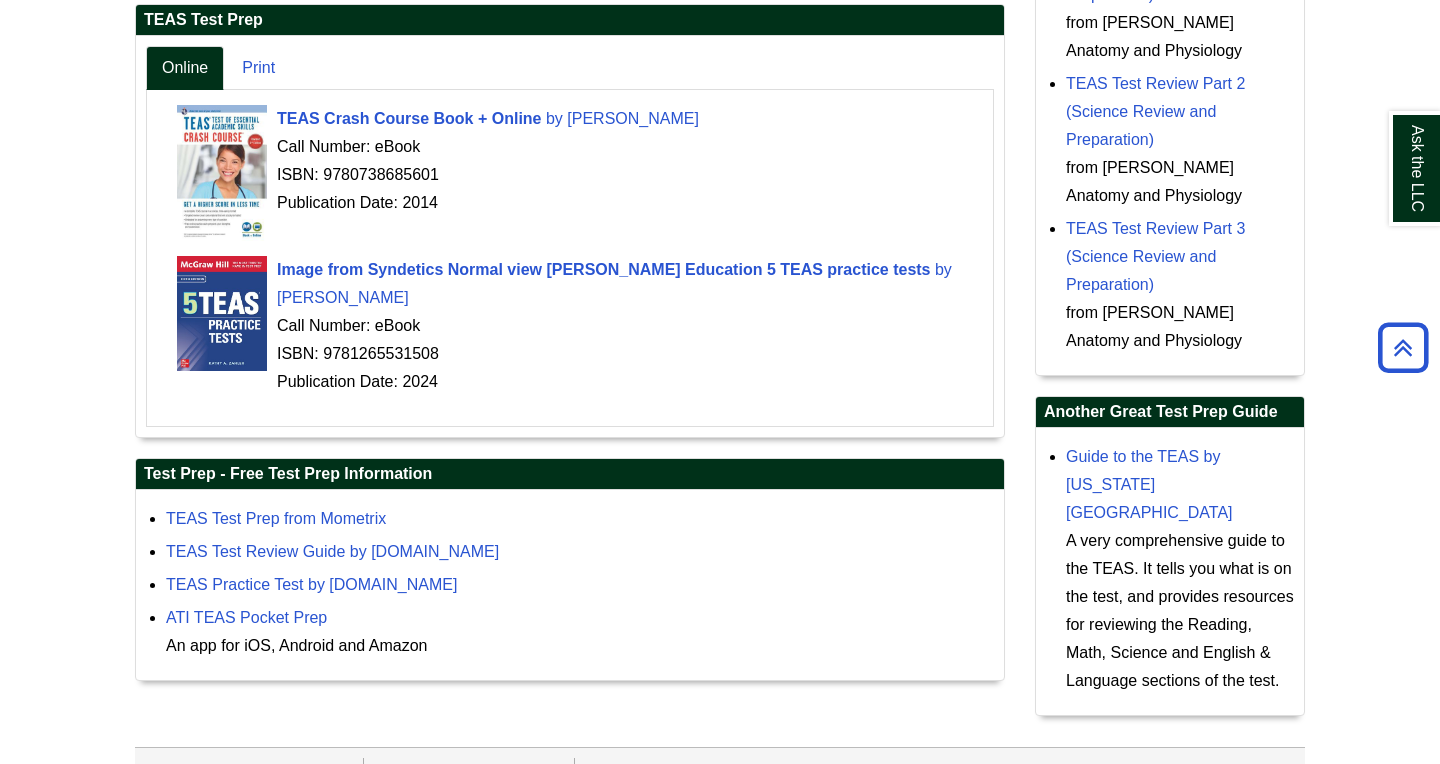 scroll, scrollTop: 670, scrollLeft: 0, axis: vertical 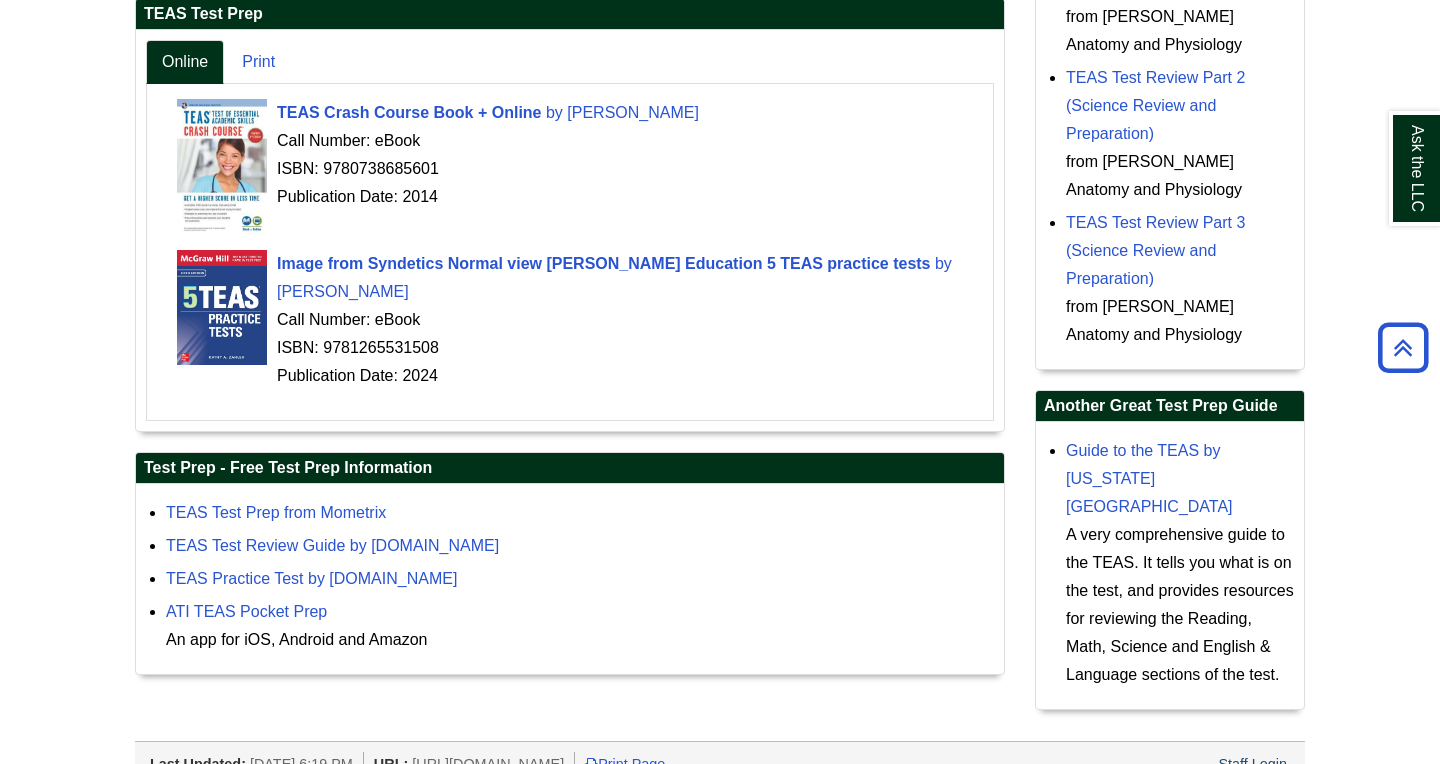 click on "Skip to Main Content
Toggle navigation
Home
Access Services
Access Services Policies
Chromebooks
Specialty Database Instructions
Searching
Books
e-Books
A-Z Databases
Journal Title Look-Up
Films on Demand
Alexander Street Academic Video
Research Guides
Faculty
Information Literacy & Library Instruction
Course Reserves
OER
Division Liaisons
Copyright & Fair Use
About" at bounding box center (720, 61) 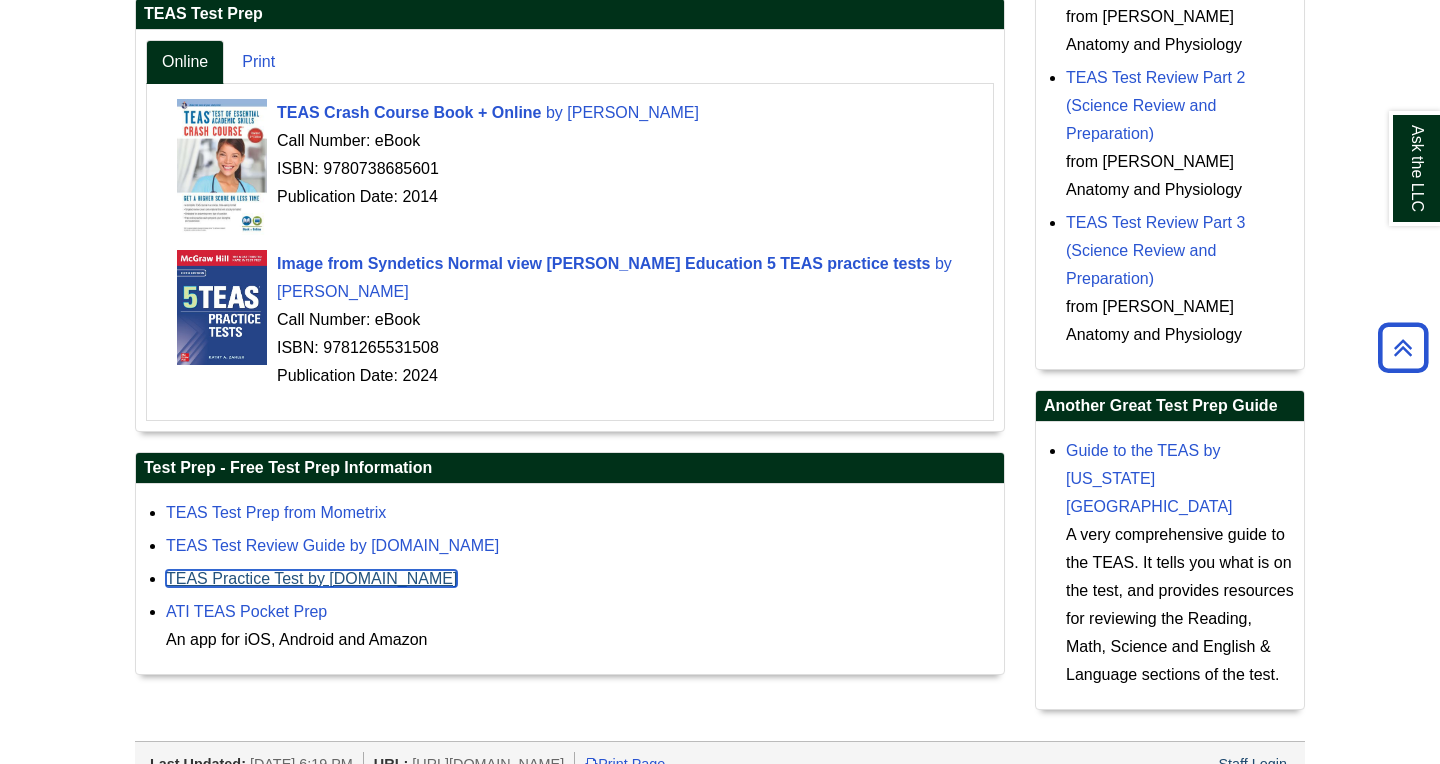 click on "TEAS Practice Test by TEASPracticeTest.com" at bounding box center (311, 578) 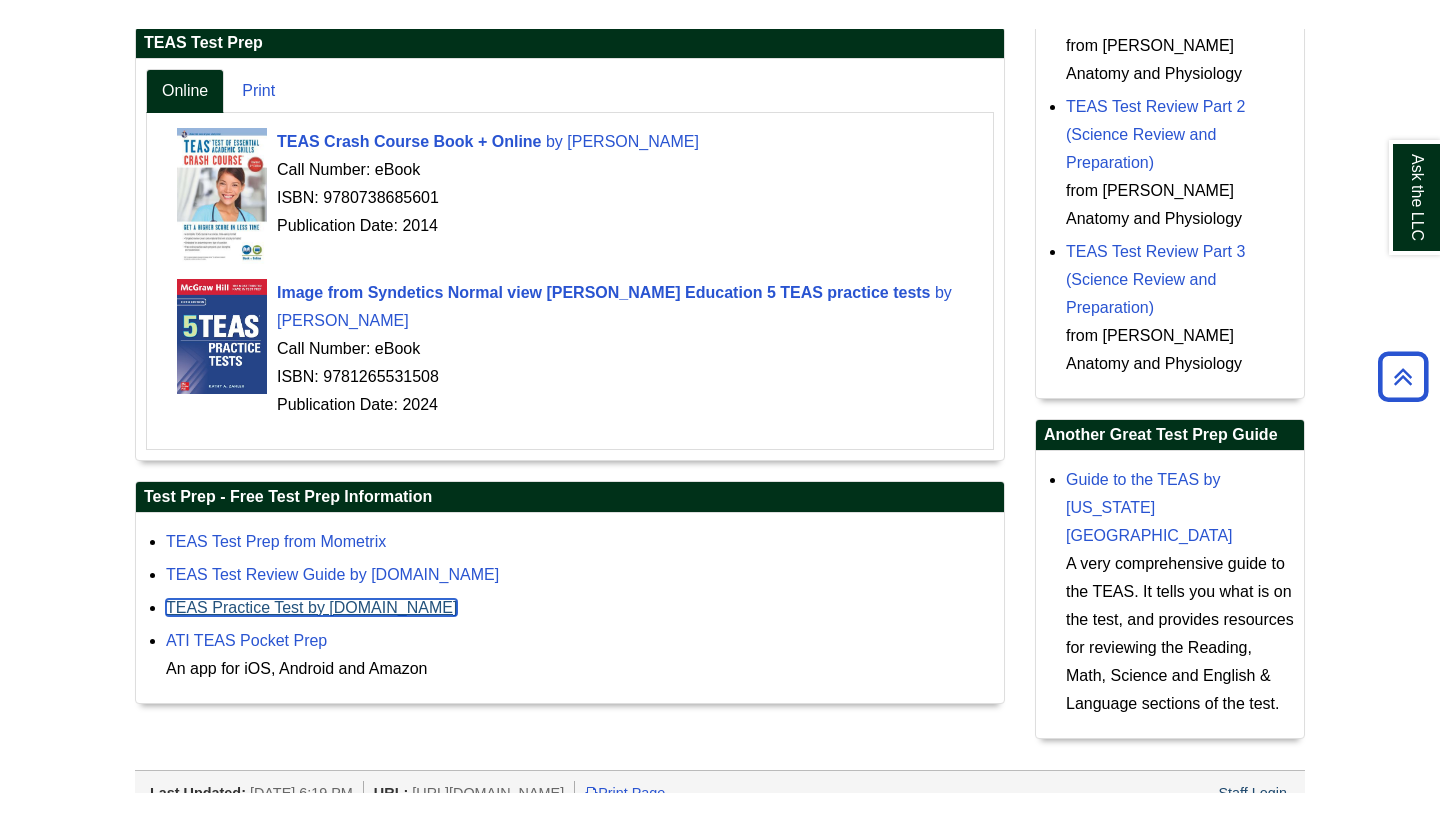 scroll, scrollTop: 613, scrollLeft: 0, axis: vertical 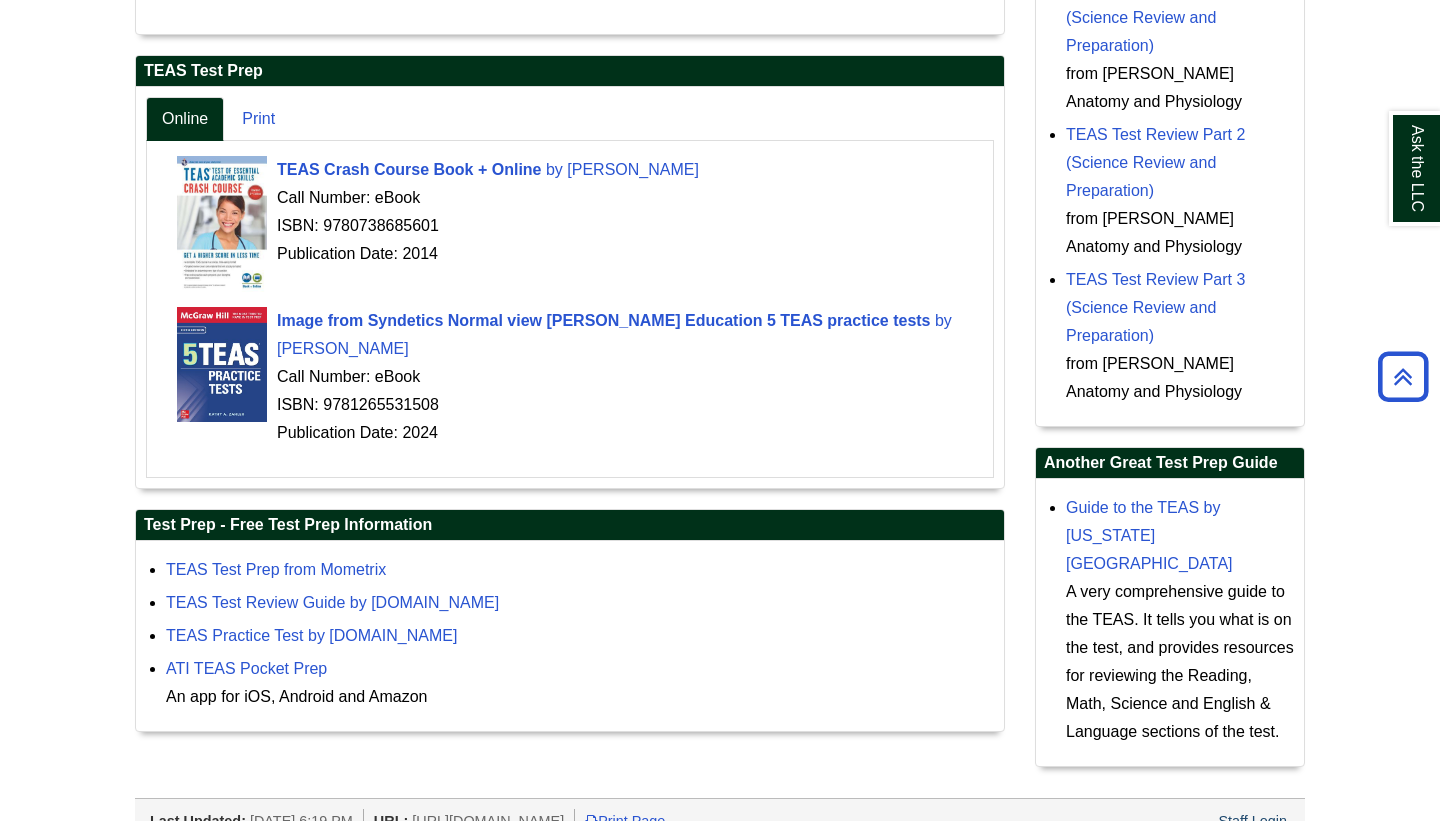 click on "Skip to Main Content
Toggle navigation
Home
Access Services
Access Services Policies
Chromebooks
Specialty Database Instructions
Searching
Books
e-Books
A-Z Databases
Journal Title Look-Up
Films on Demand
Alexander Street Academic Video
Research Guides
Faculty
Information Literacy & Library Instruction
Course Reserves
OER
Division Liaisons
Copyright & Fair Use
About" at bounding box center (720, 118) 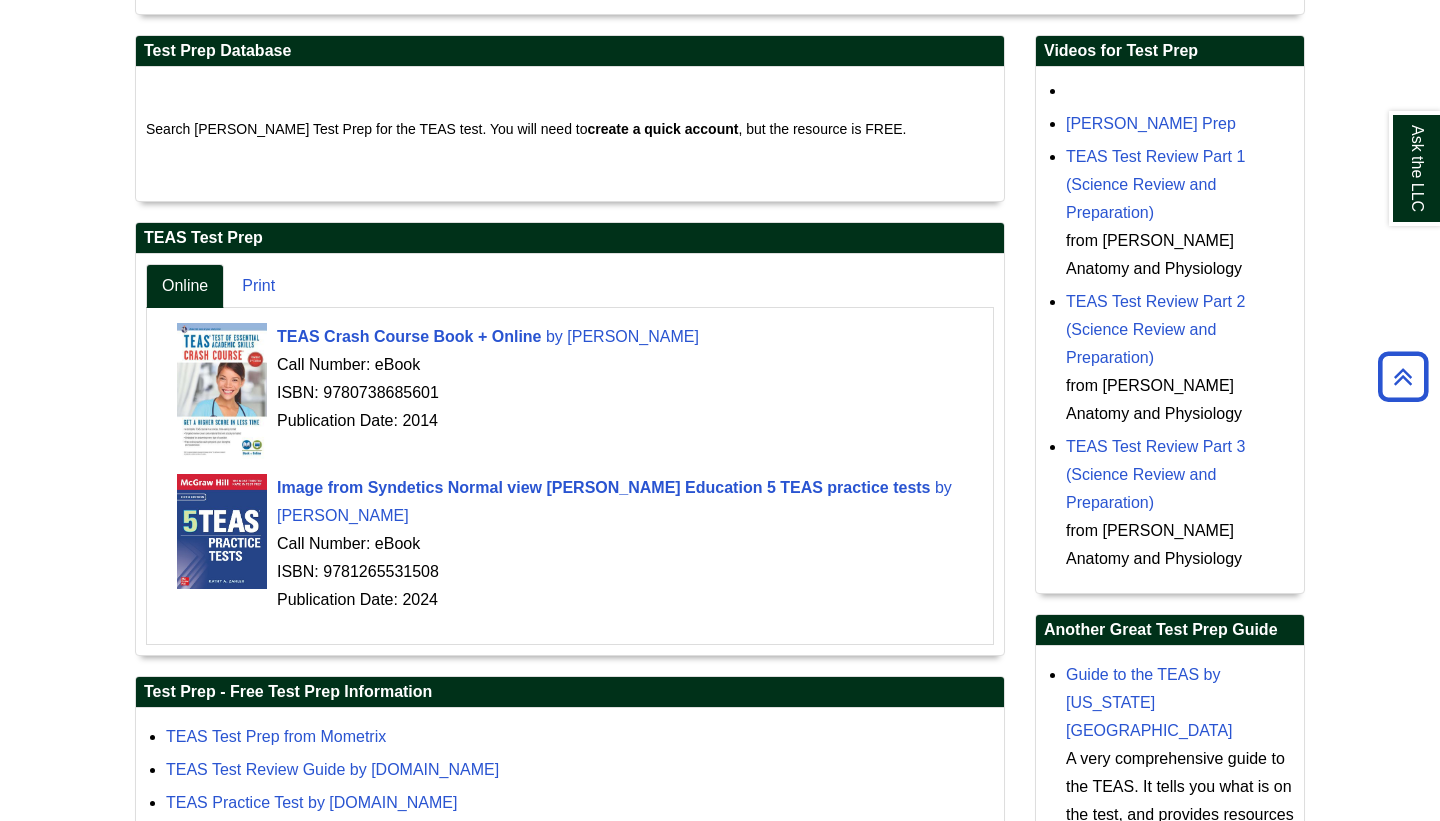 scroll, scrollTop: 453, scrollLeft: 0, axis: vertical 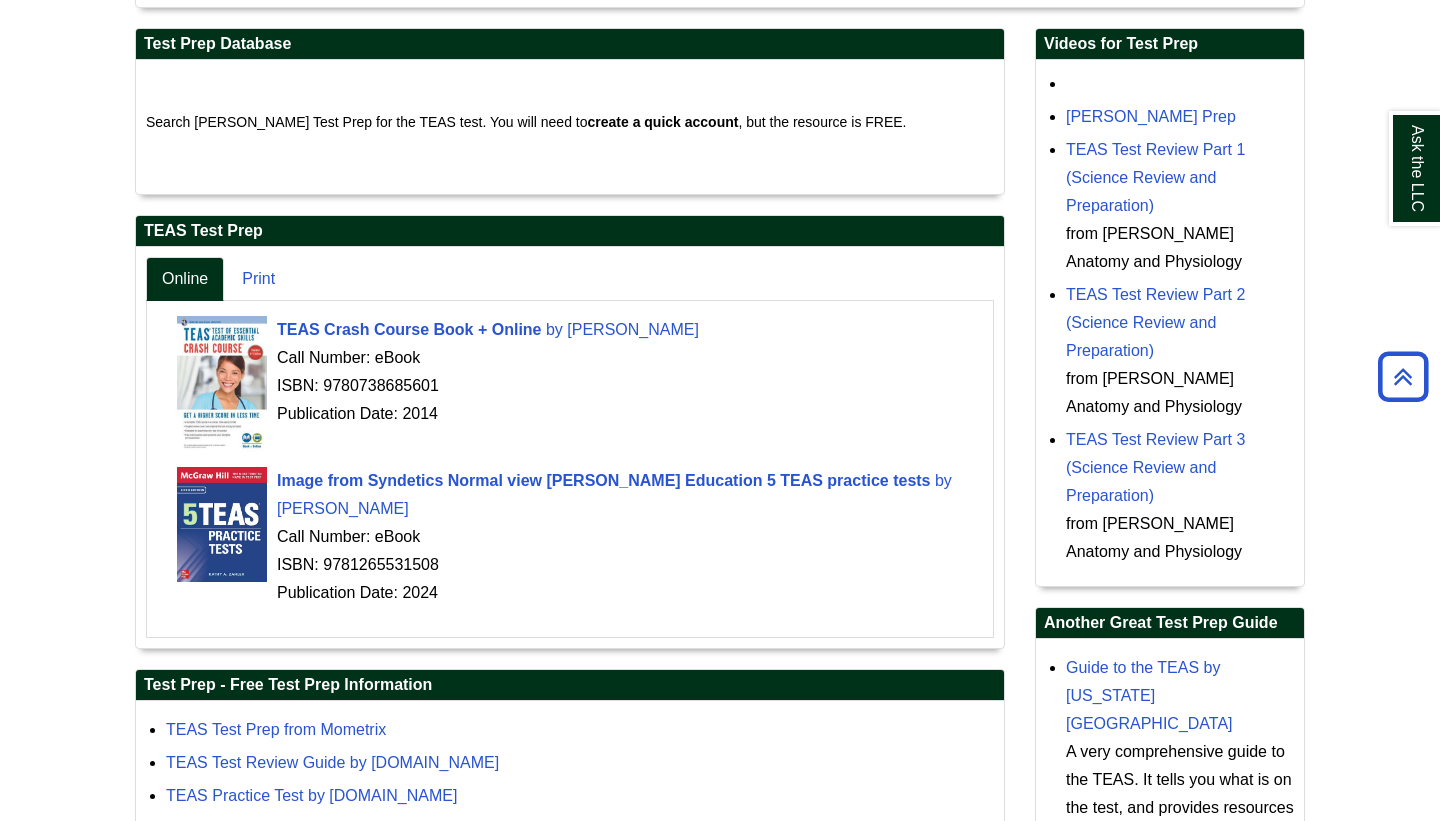 click on "Skip to Main Content
Toggle navigation
Home
Access Services
Access Services Policies
Chromebooks
Specialty Database Instructions
Searching
Books
e-Books
A-Z Databases
Journal Title Look-Up
Films on Demand
Alexander Street Academic Video
Research Guides
Faculty
Information Literacy & Library Instruction
Course Reserves
OER
Division Liaisons
Copyright & Fair Use
About" at bounding box center (720, 278) 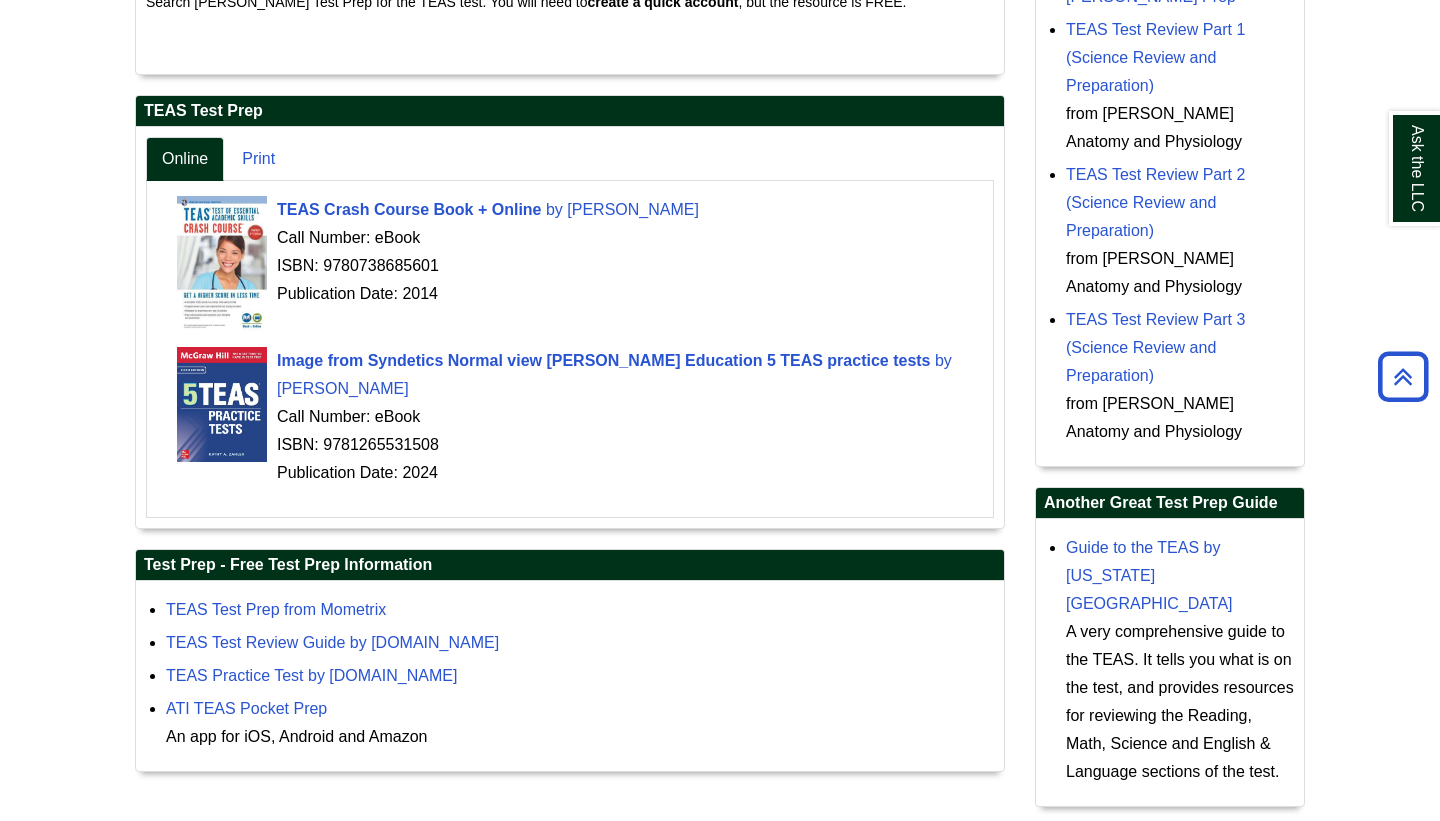 scroll, scrollTop: 613, scrollLeft: 0, axis: vertical 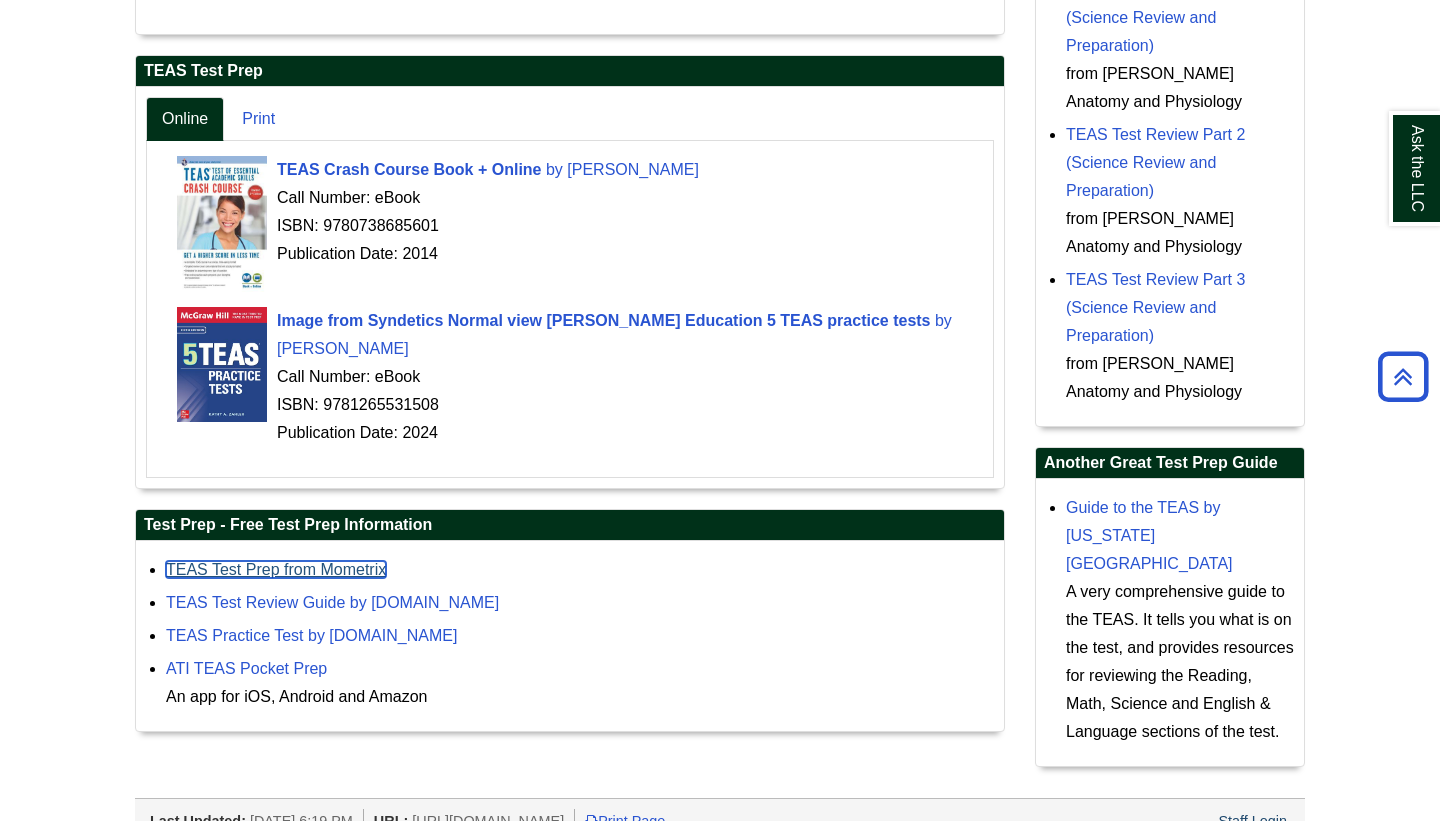 click on "TEAS Test Prep from Mometrix" at bounding box center (276, 569) 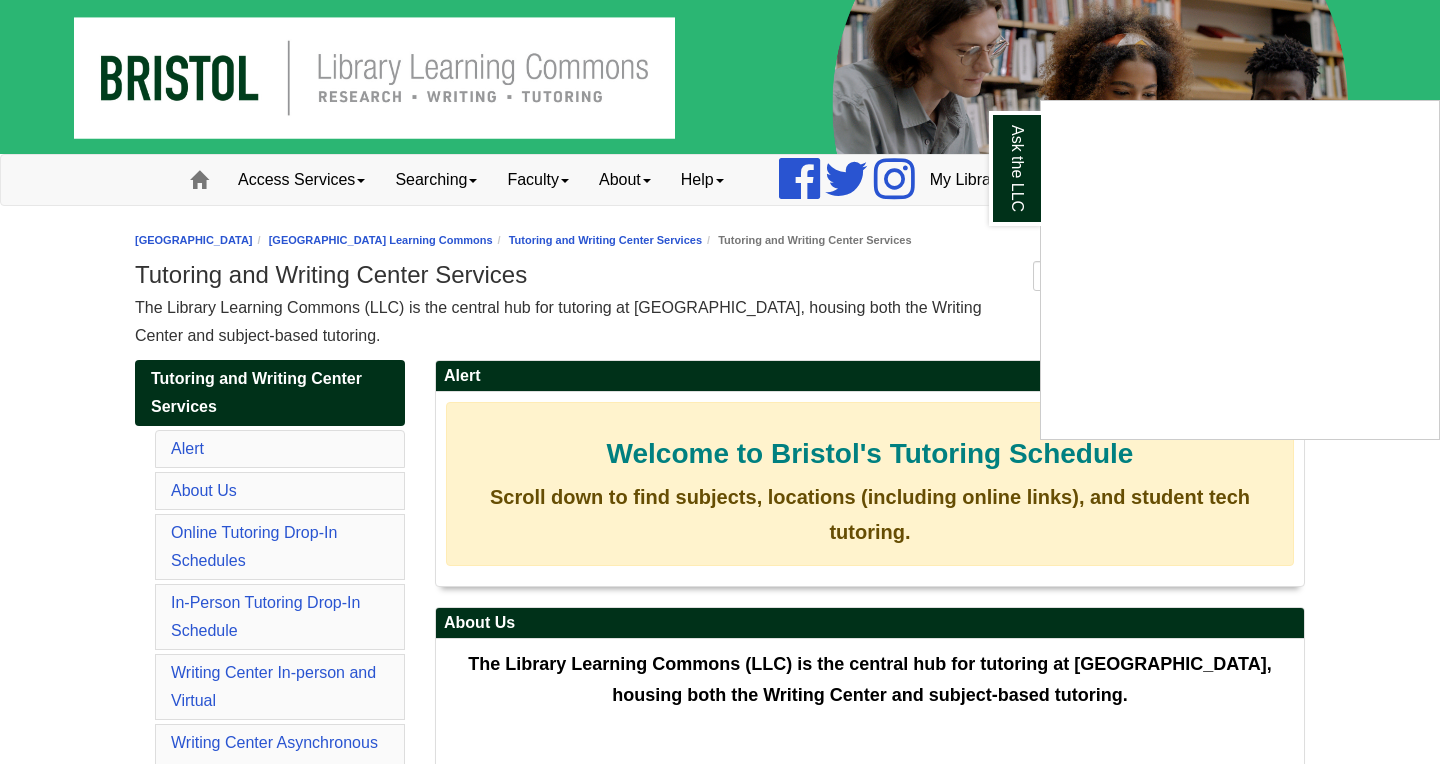 scroll, scrollTop: 8665, scrollLeft: 0, axis: vertical 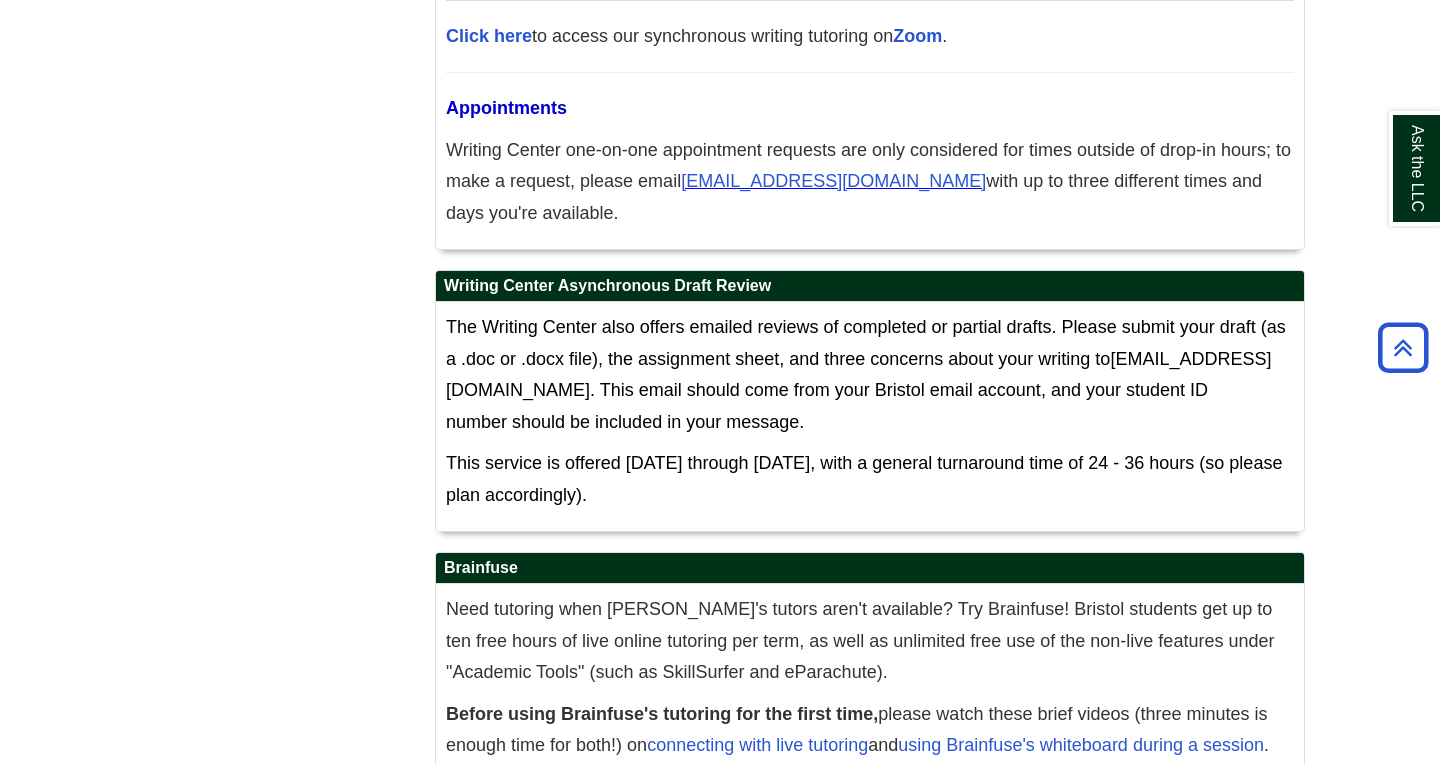 click on "Skip to Main Content
Toggle navigation
Home
Access Services
Access Services Policies
Chromebooks
Specialty Database Instructions
Searching
Books
e-Books
A-Z Databases
Journal Title Look-Up
Films on Demand
Alexander Street Academic Video
Research Guides
Faculty
Information Literacy & Library Instruction
Course Reserves
OER
Division Liaisons
Copyright & Fair Use" at bounding box center [720, -3885] 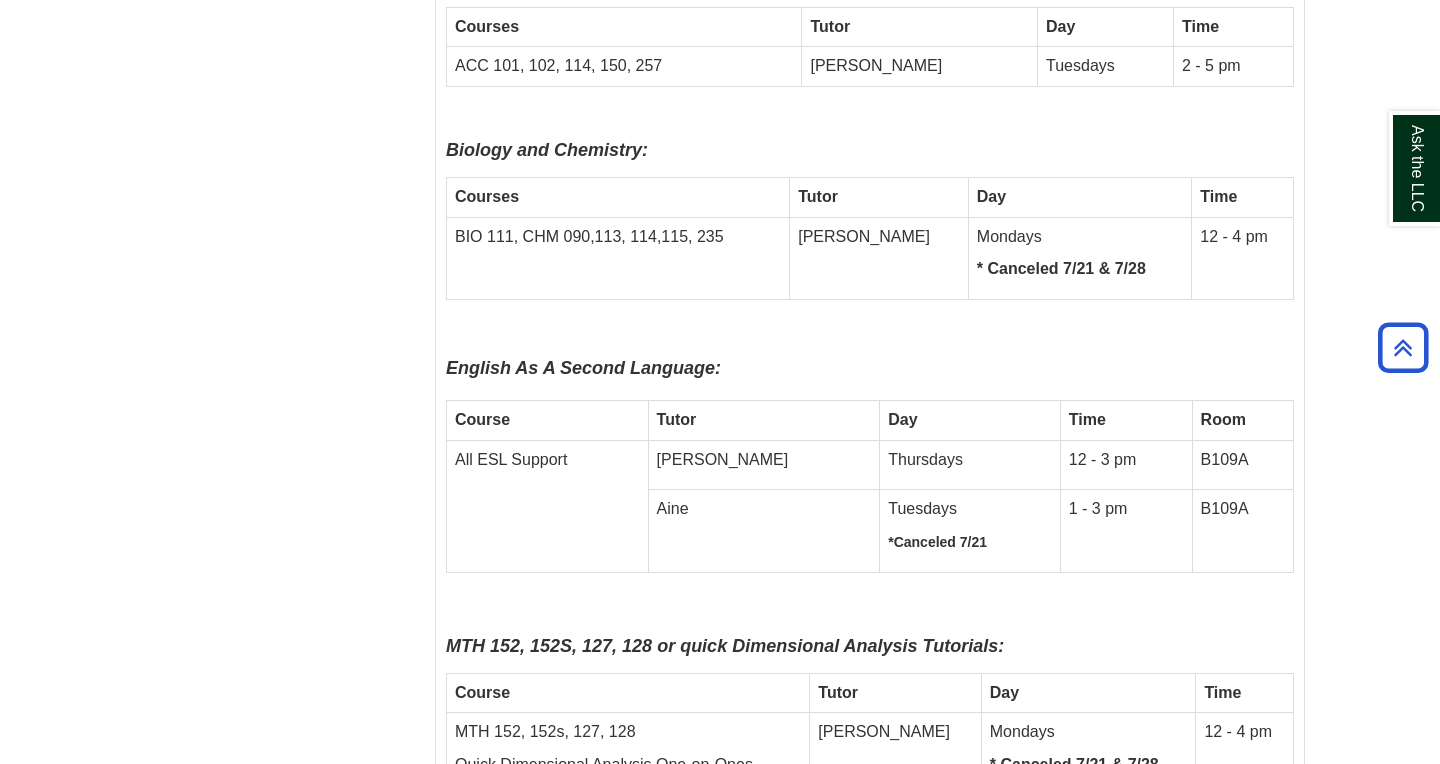 scroll, scrollTop: 4945, scrollLeft: 0, axis: vertical 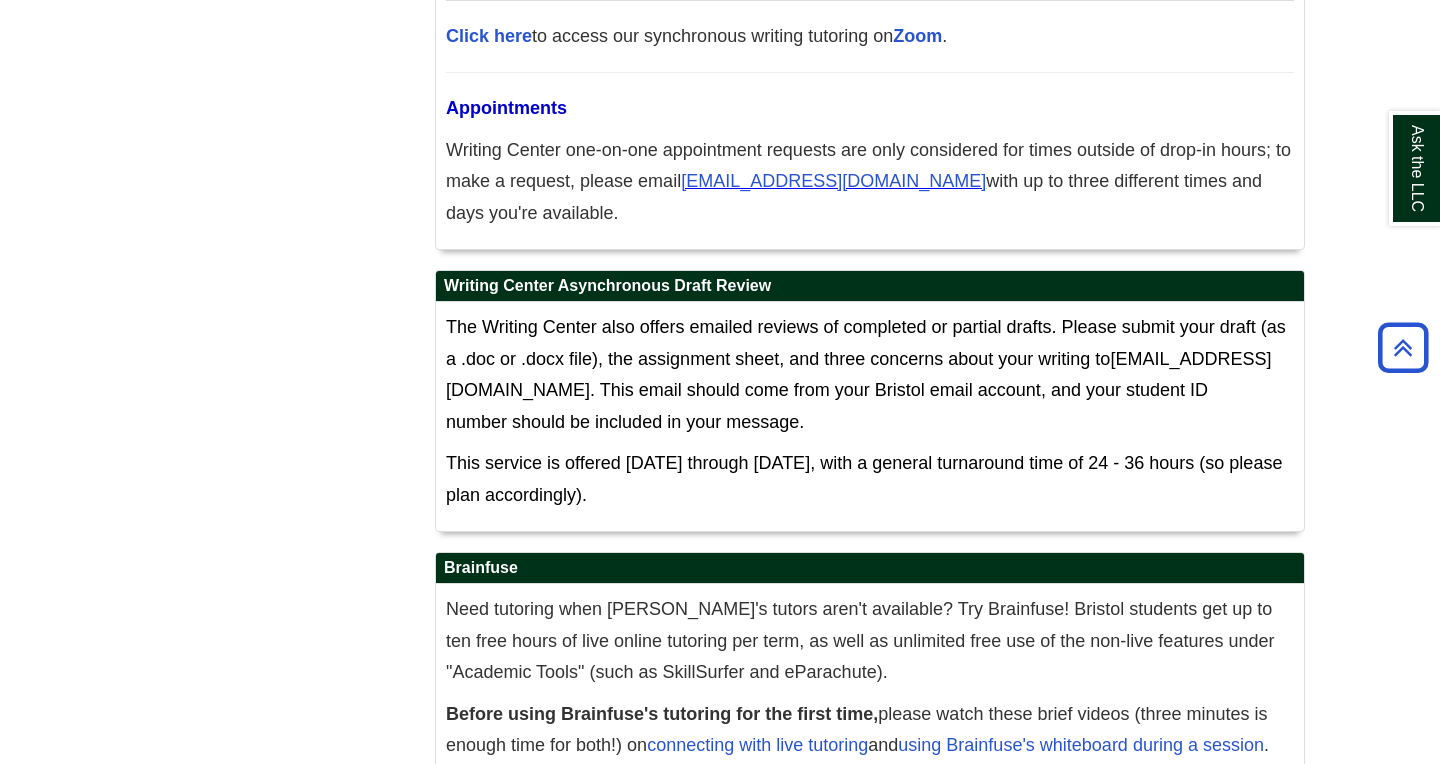 click on "click here" at bounding box center [668, 787] 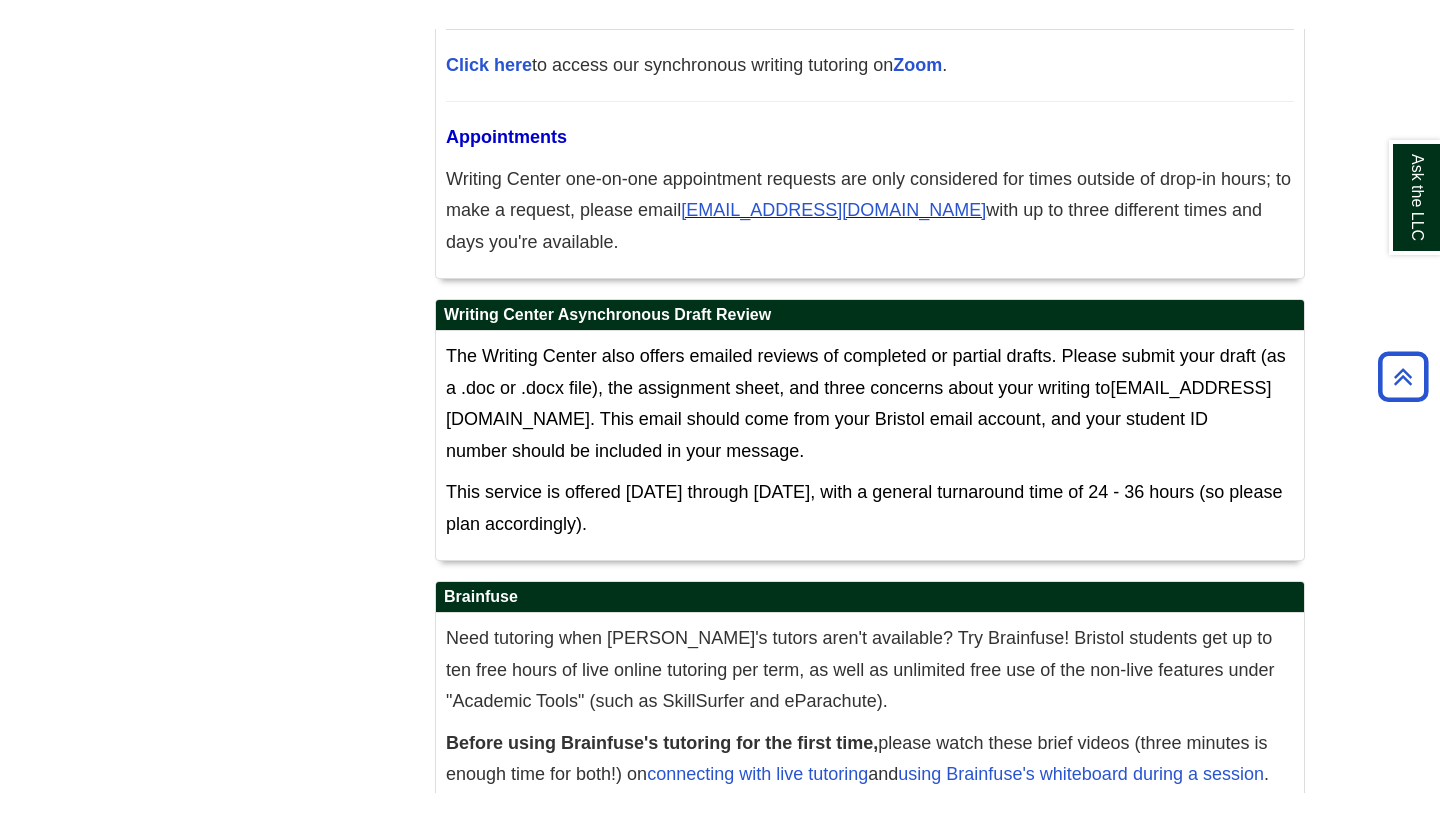 scroll, scrollTop: 8608, scrollLeft: 0, axis: vertical 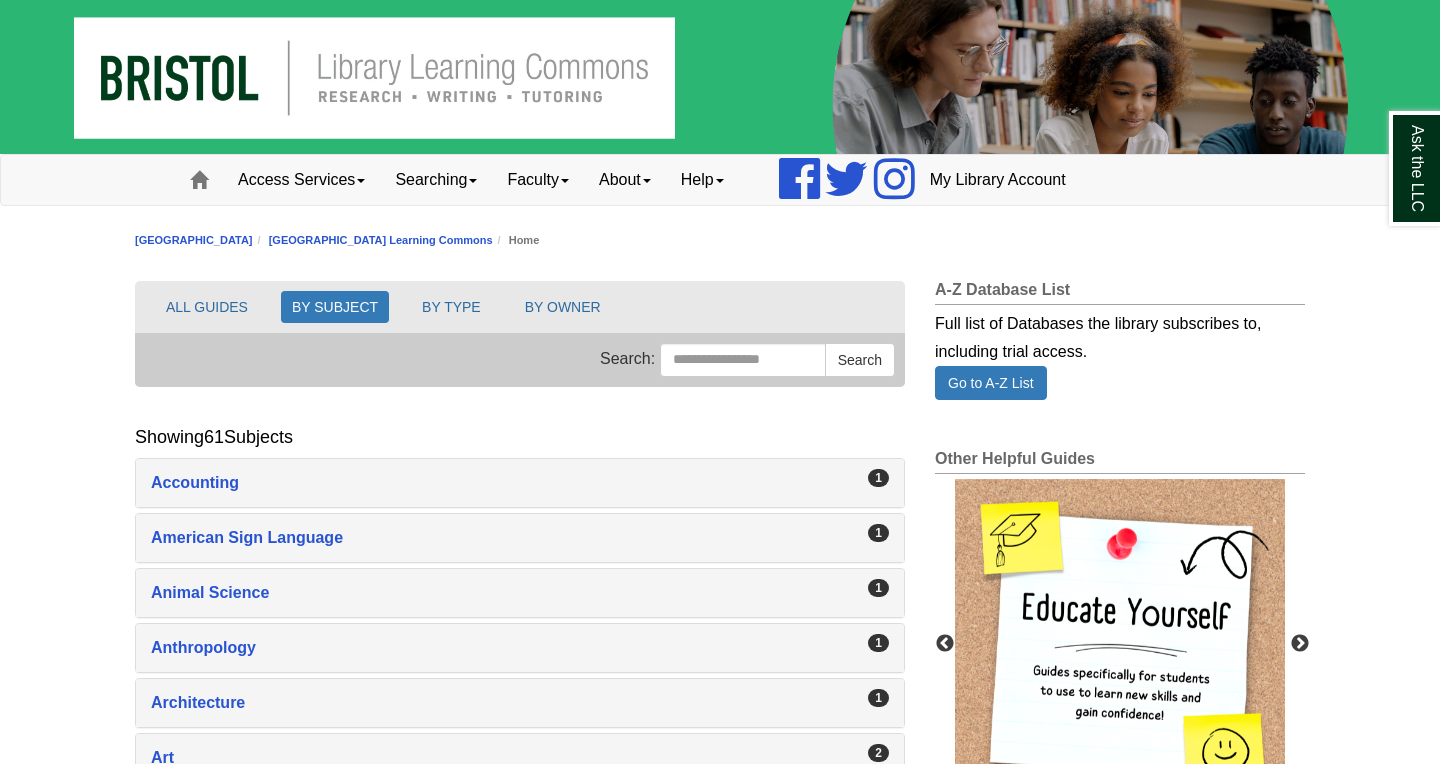 click on "Skip to Main Content
Toggle navigation
Home
Access Services
Access Services Policies
Chromebooks
Specialty Database Instructions
Searching
Books
e-Books
A-Z Databases
Journal Title Look-Up
Films on Demand
Alexander Street Academic Video
Research Guides
Faculty
Information Literacy & Library Instruction
Course Reserves
OER
Division Liaisons
Copyright & Fair Use" at bounding box center [720, 1942] 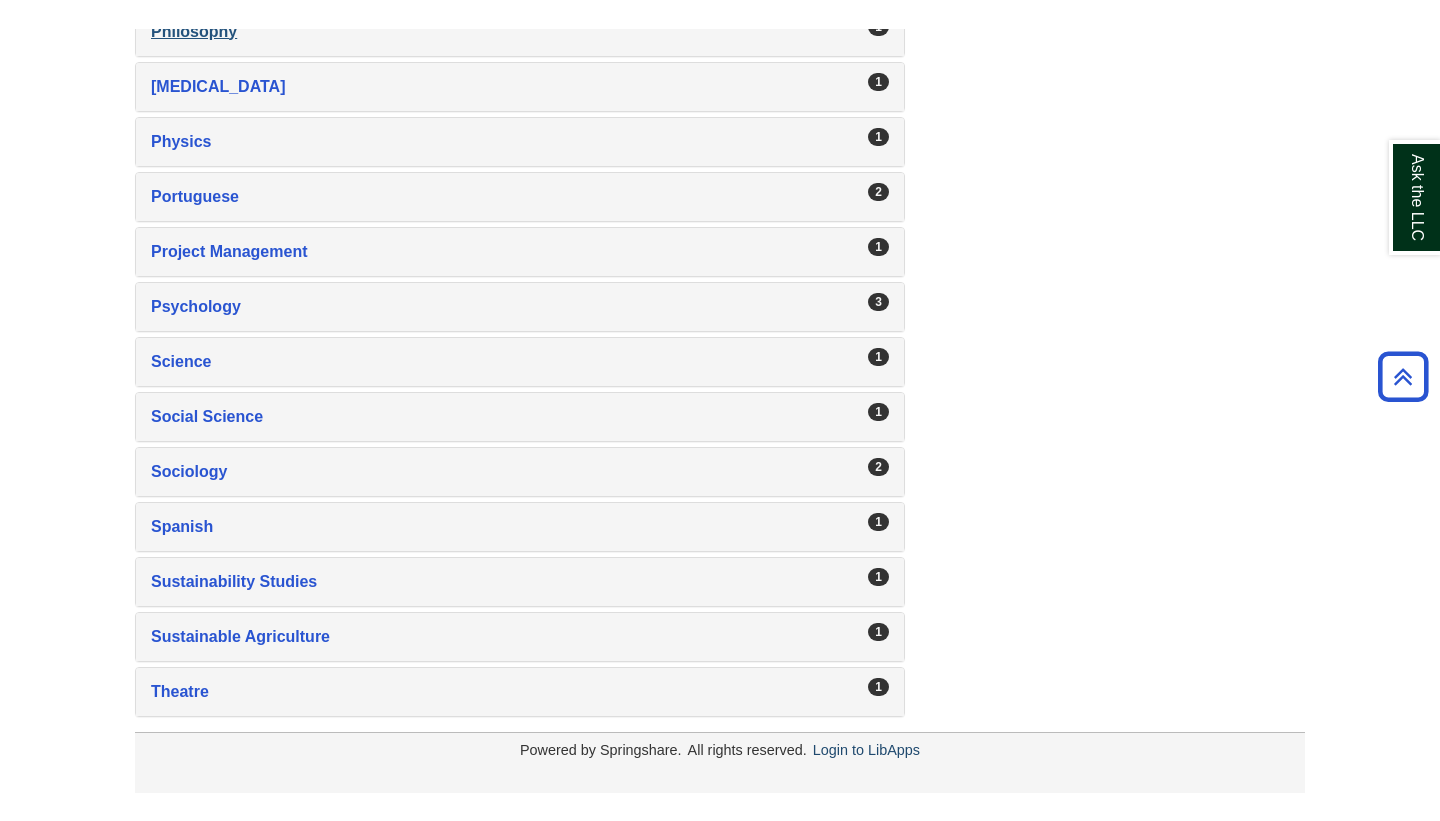 scroll, scrollTop: 3063, scrollLeft: 0, axis: vertical 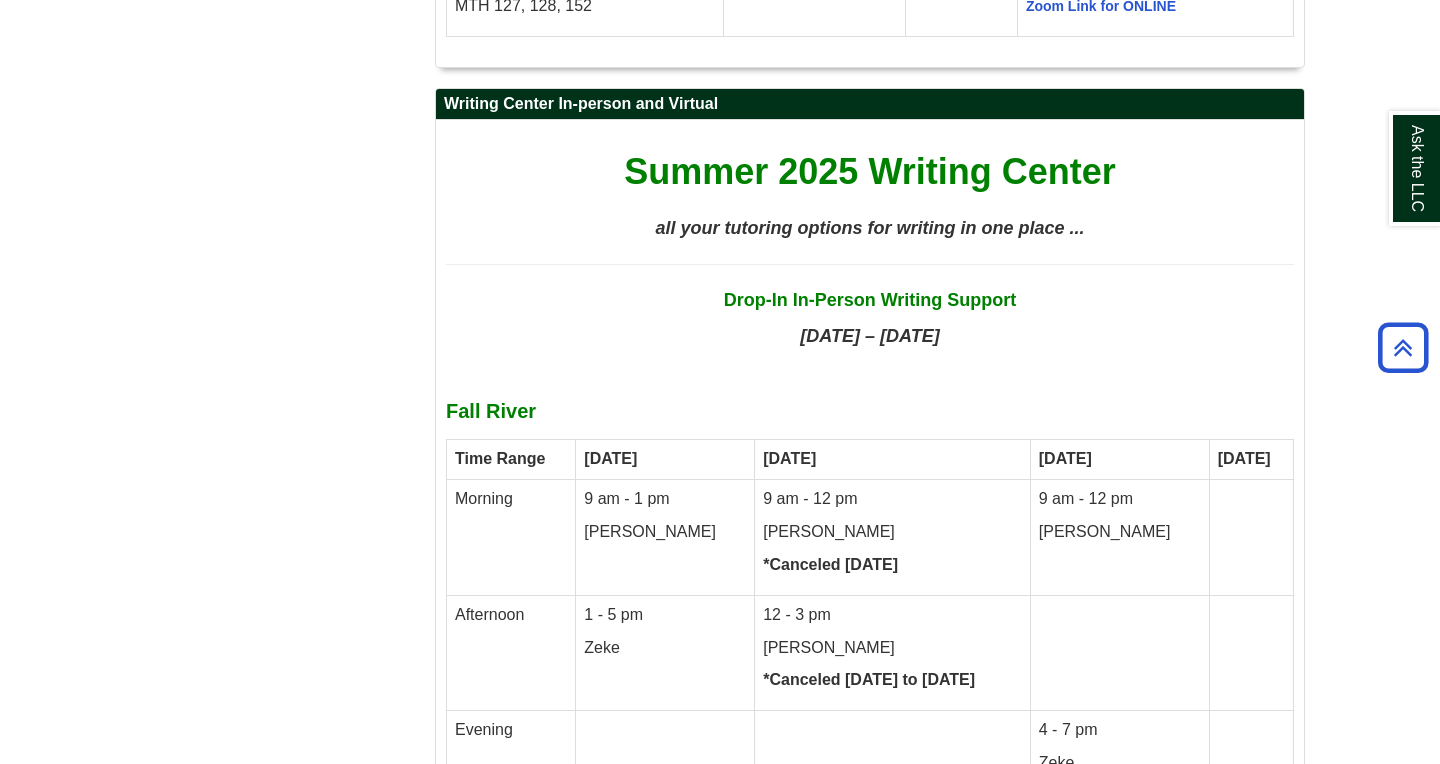 click on "Skip to Main Content
Toggle navigation
Home
Access Services
Access Services Policies
Chromebooks
Specialty Database Instructions
Searching
Books
e-Books
A-Z Databases
Journal Title Look-Up
Films on Demand
Alexander Street Academic Video
Research Guides
Faculty
Information Literacy & Library Instruction
Course Reserves
OER
Division Liaisons
Copyright & Fair Use" at bounding box center (720, -1893) 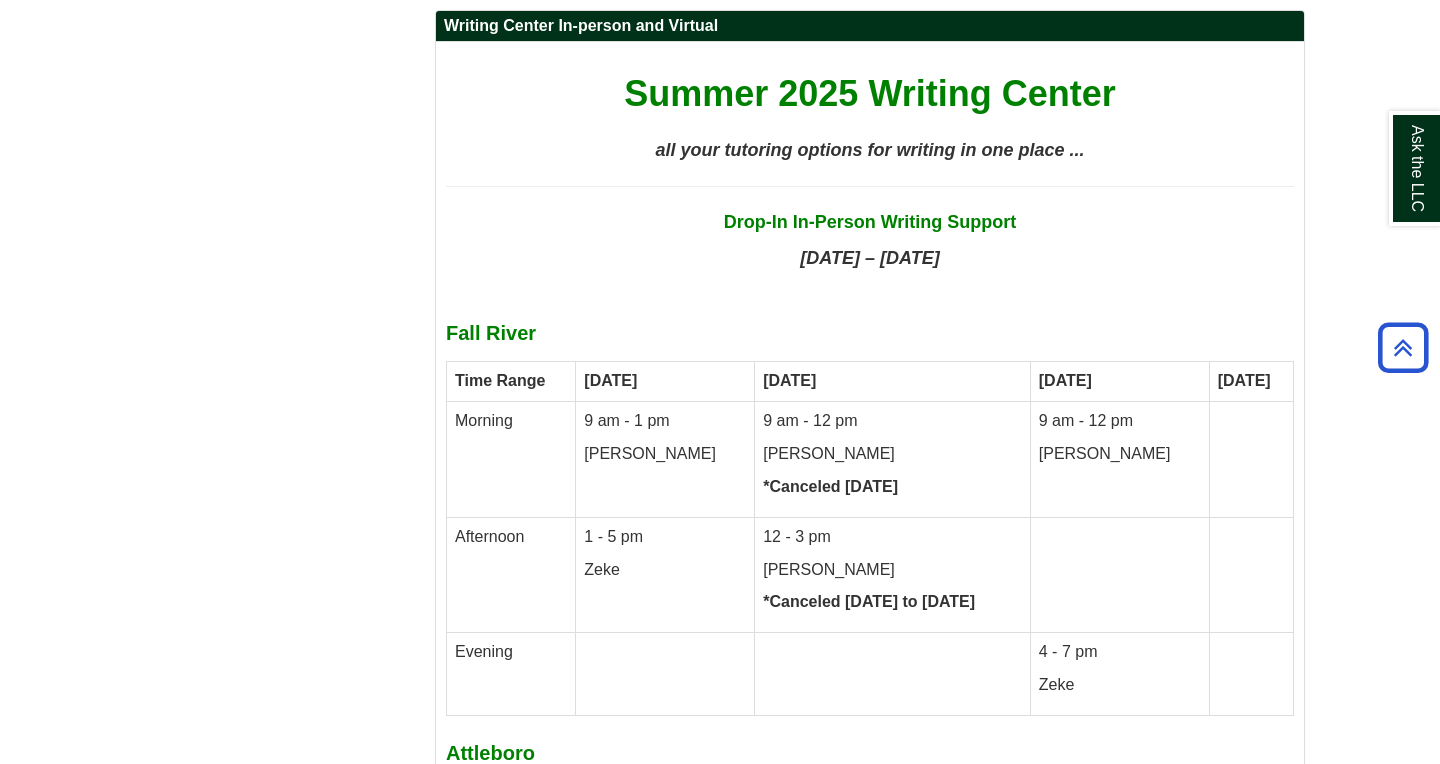 scroll, scrollTop: 6721, scrollLeft: 0, axis: vertical 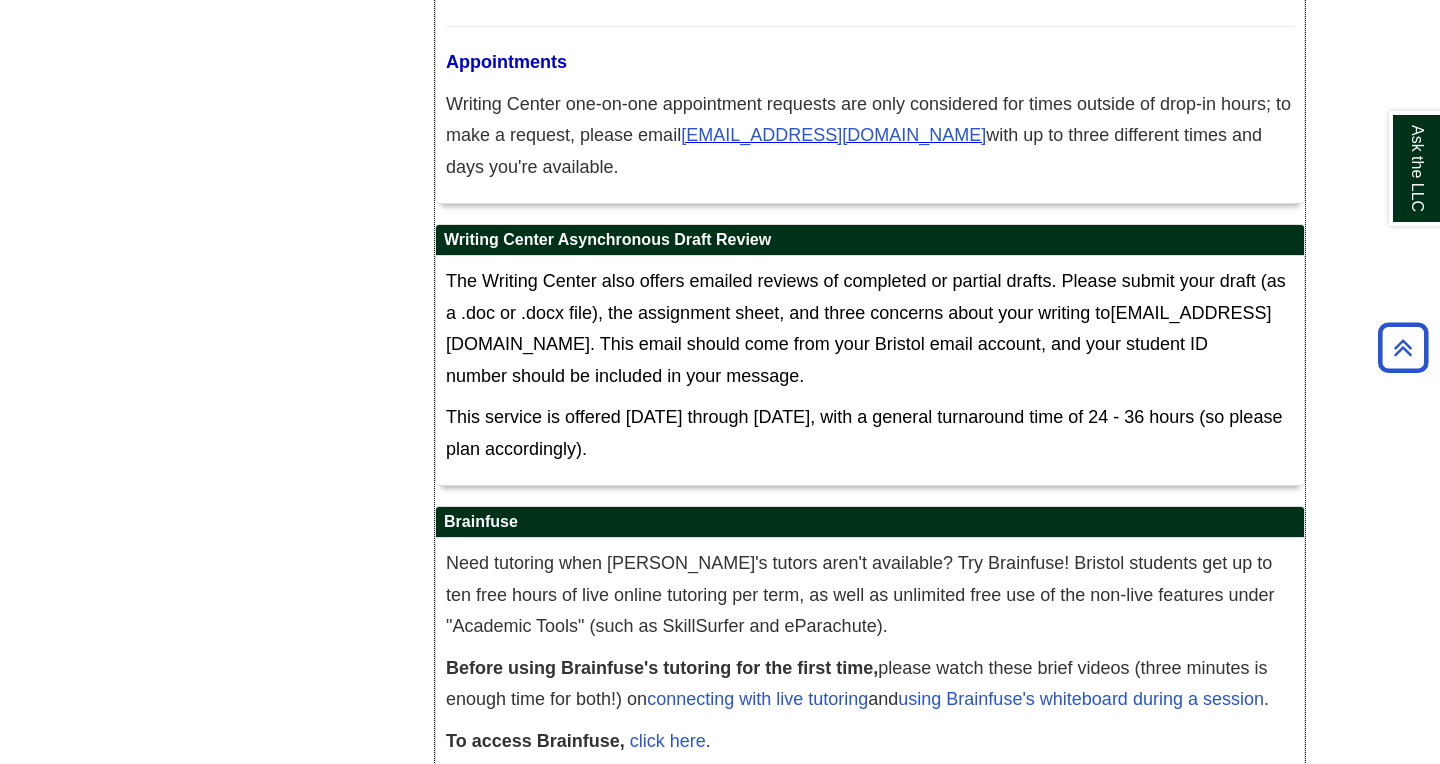 click on "Brainfuse" at bounding box center [870, 522] 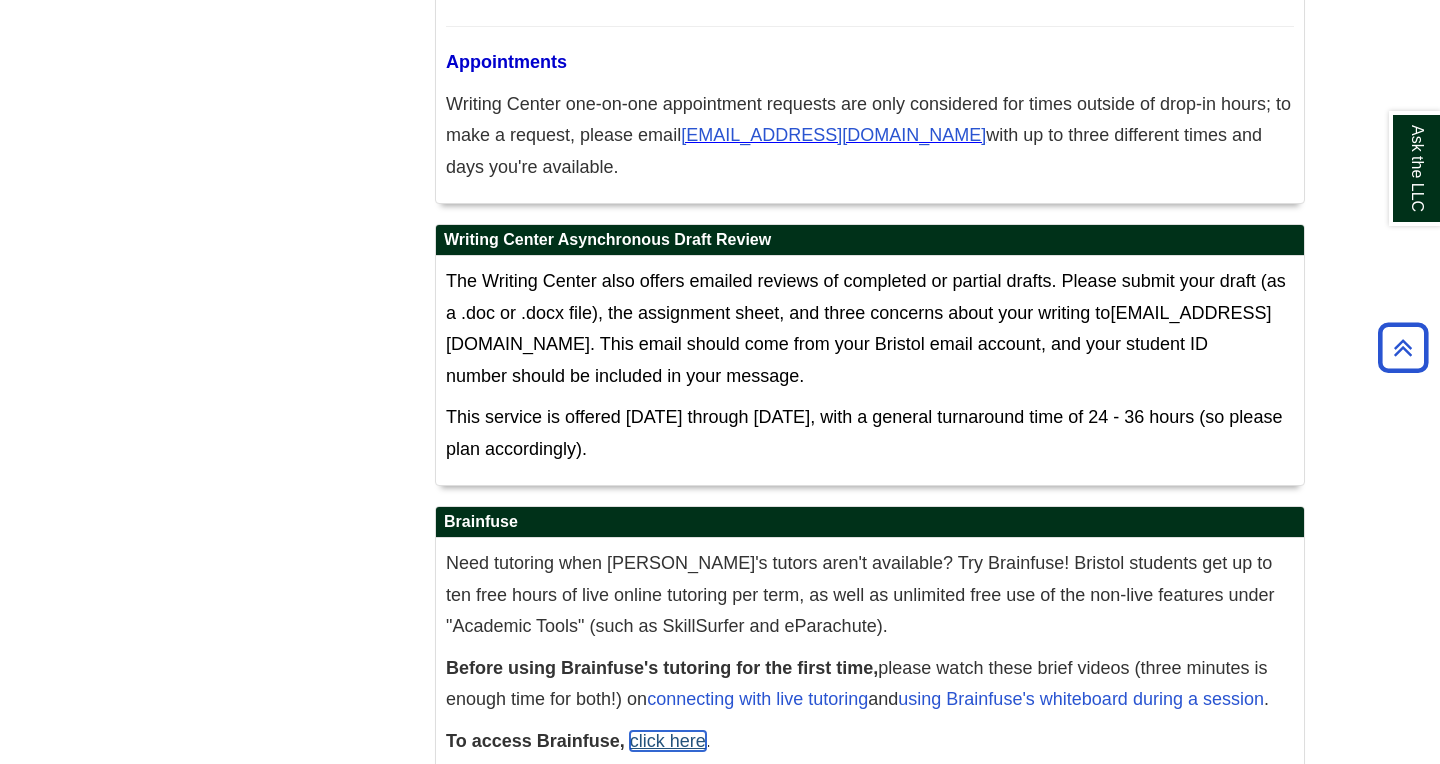 click on "click here" at bounding box center (668, 741) 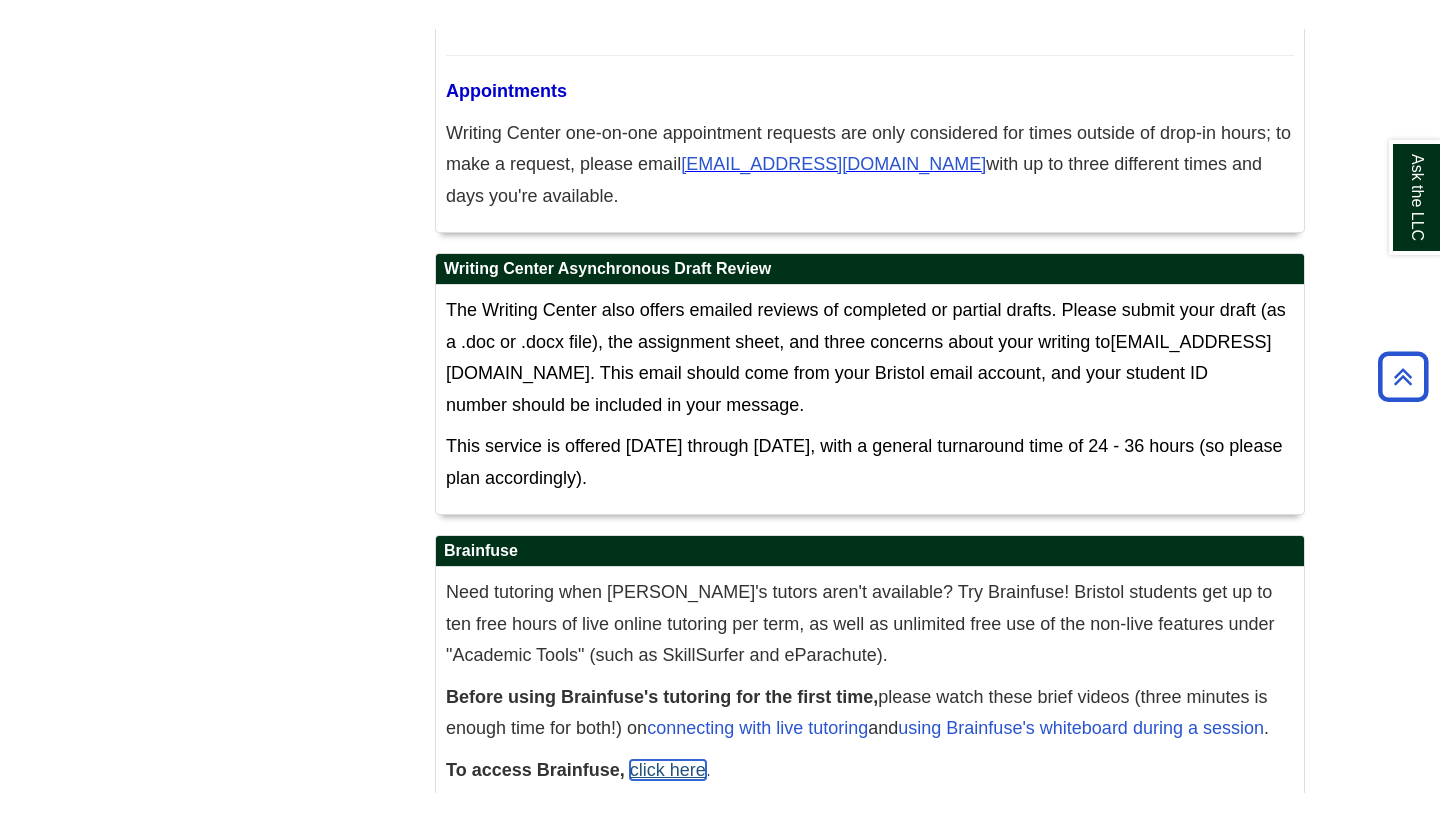 scroll, scrollTop: 8588, scrollLeft: 0, axis: vertical 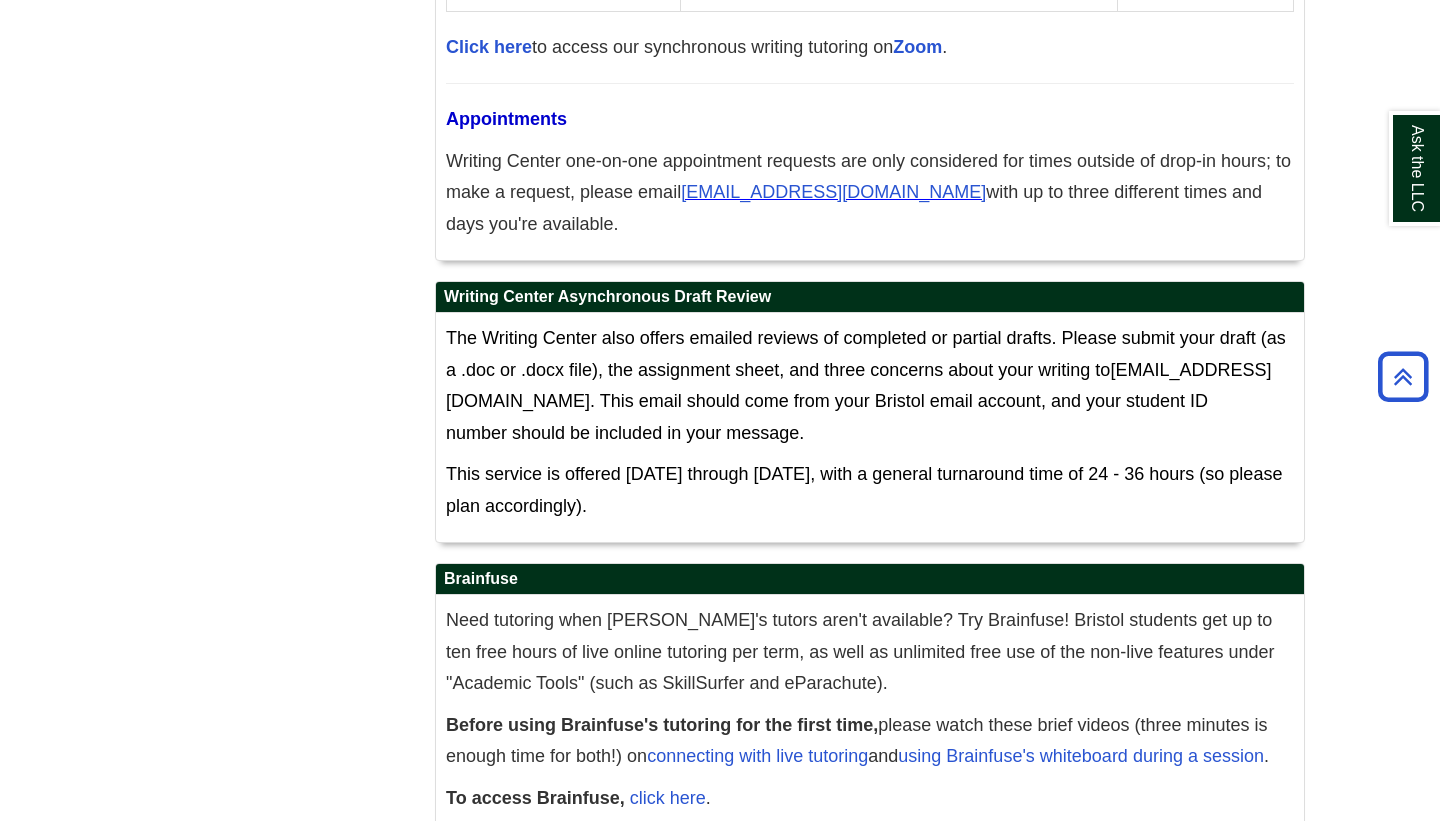 click on "Skip to Main Content
Toggle navigation
Home
Access Services
Access Services Policies
Chromebooks
Specialty Database Instructions
Searching
Books
e-Books
A-Z Databases
Journal Title Look-Up
Films on Demand
Alexander Street Academic Video
Research Guides
Faculty
Information Literacy & Library Instruction
Course Reserves
OER
Division Liaisons
Copyright & Fair Use" at bounding box center [720, -3841] 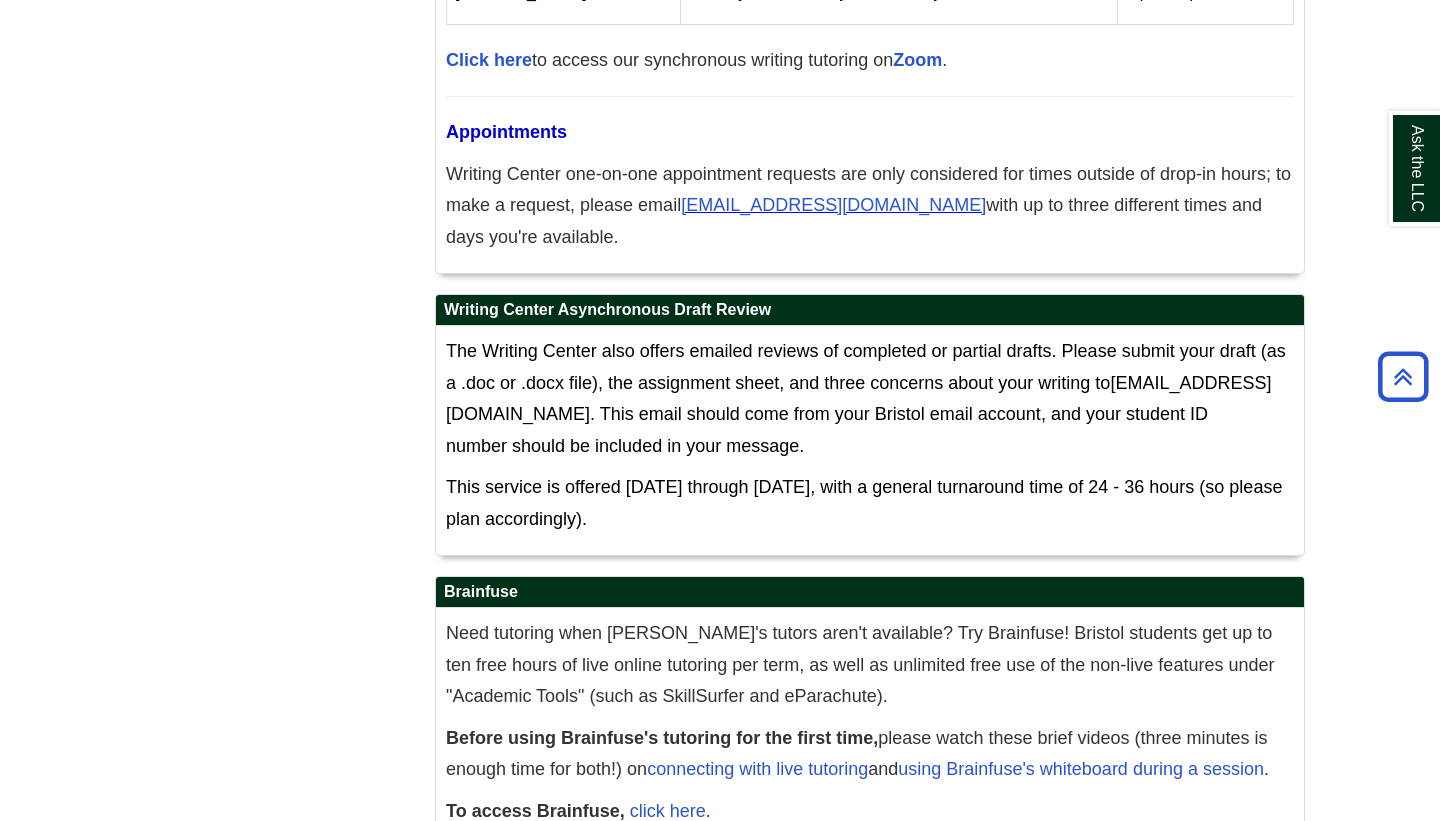 scroll, scrollTop: 8588, scrollLeft: 0, axis: vertical 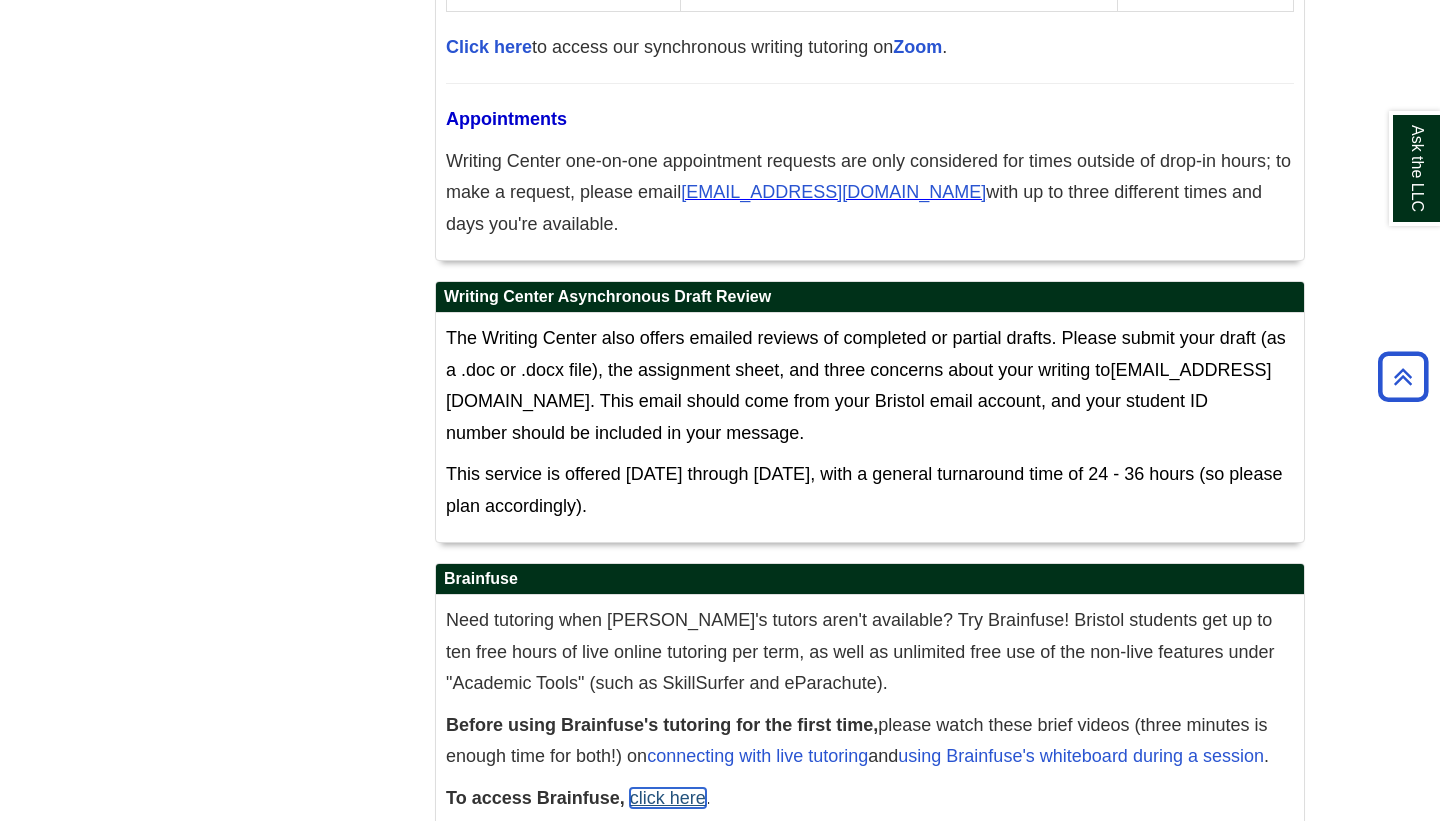 click on "click here" at bounding box center [668, 798] 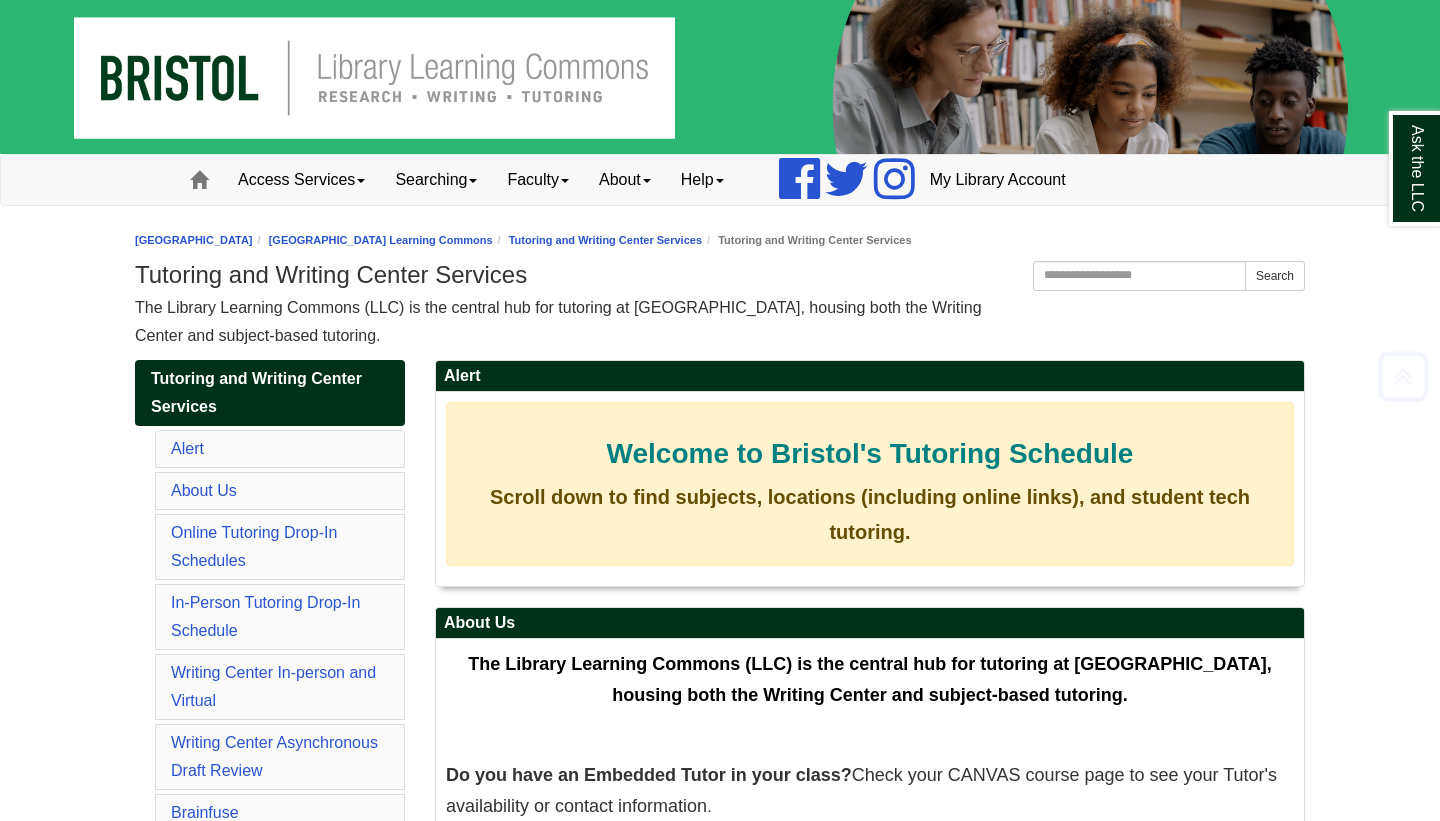 scroll, scrollTop: 6640, scrollLeft: 0, axis: vertical 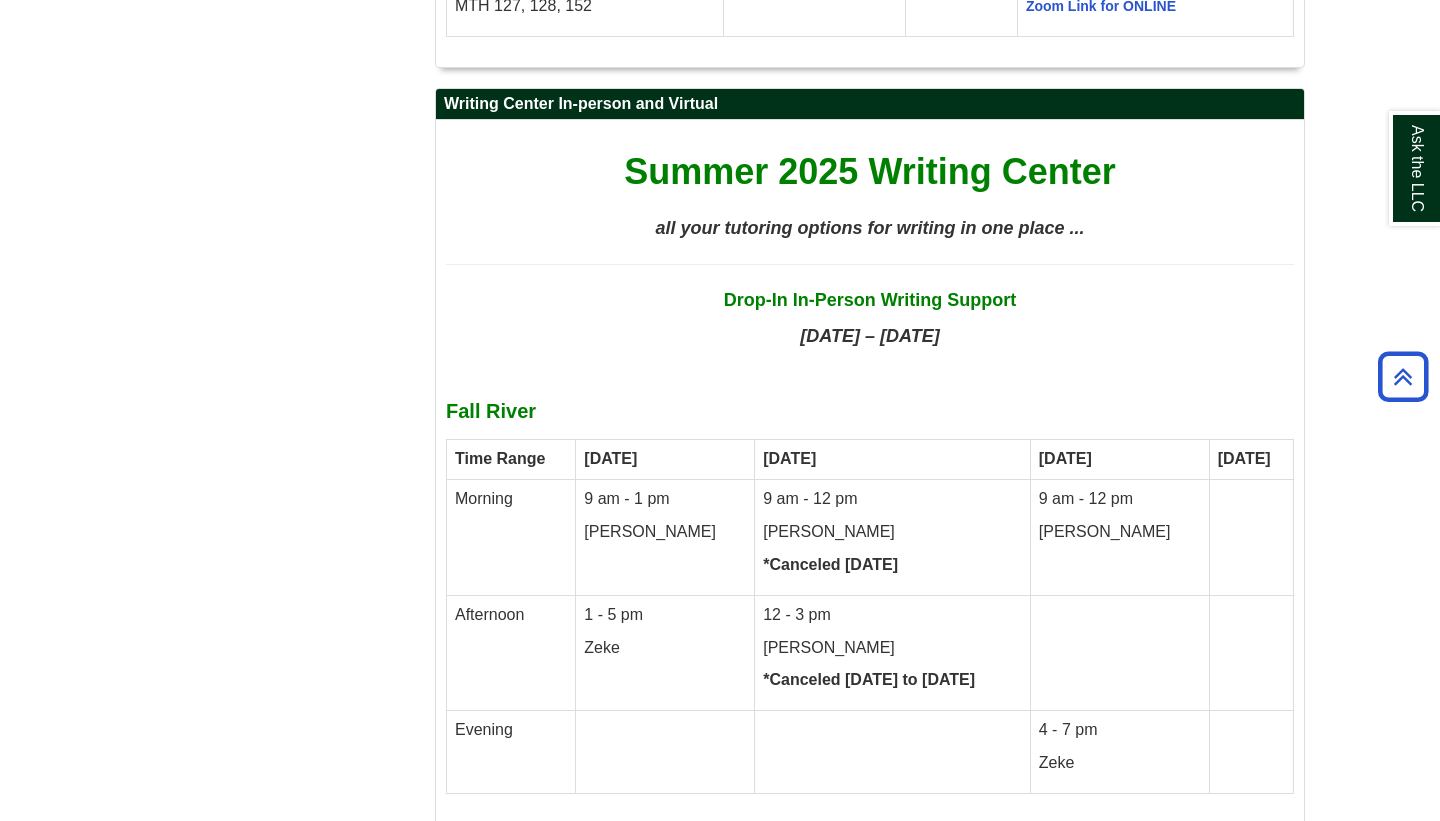 click on "Skip to Main Content
Toggle navigation
Home
Access Services
Access Services Policies
Chromebooks
Specialty Database Instructions
Searching
Books
e-Books
A-Z Databases
Journal Title Look-Up
Films on Demand
Alexander Street Academic Video
Research Guides
Faculty
Information Literacy & Library Instruction
Course Reserves
OER
Division Liaisons
Copyright & Fair Use" at bounding box center [720, -1893] 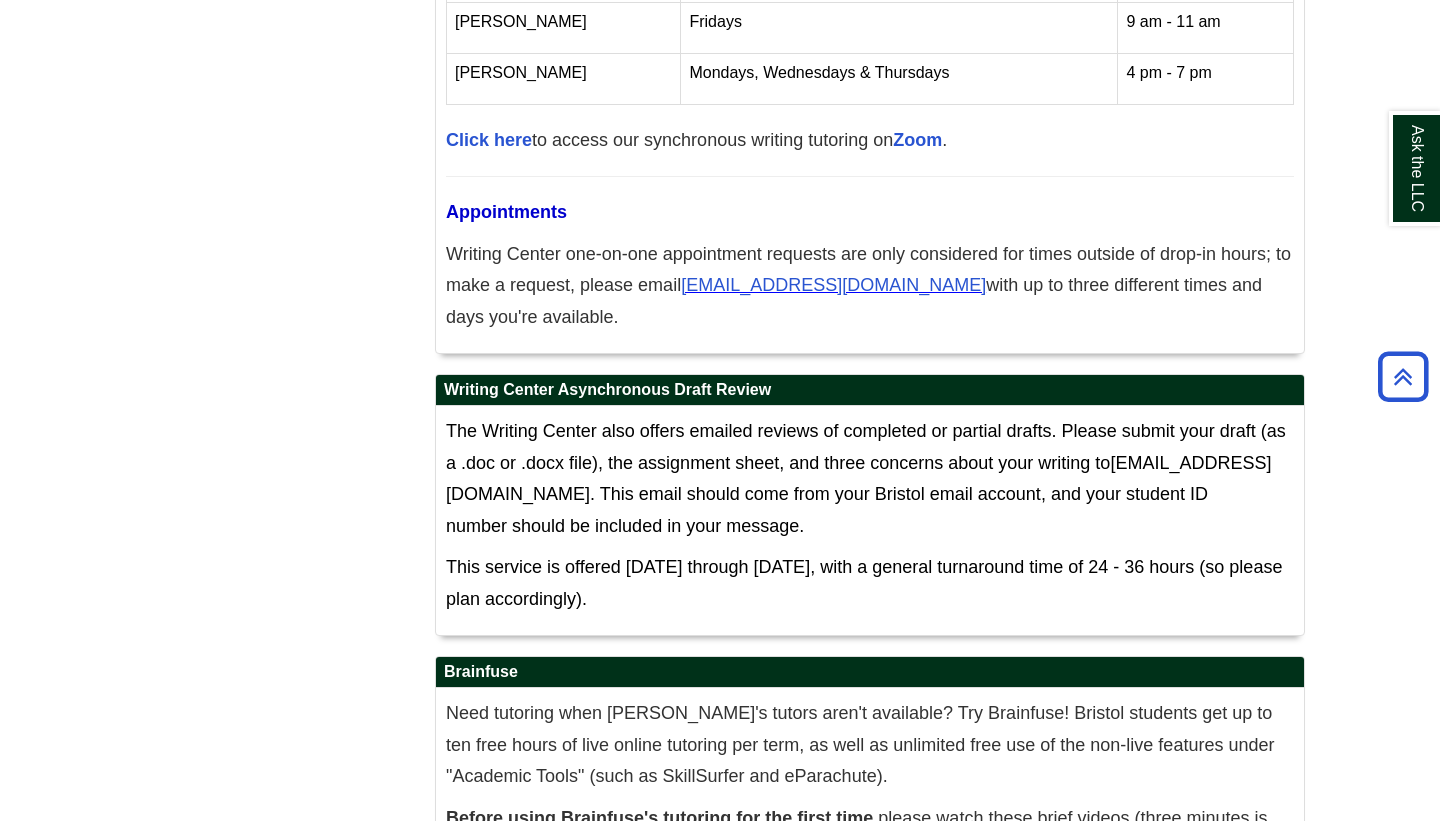 scroll, scrollTop: 8588, scrollLeft: 0, axis: vertical 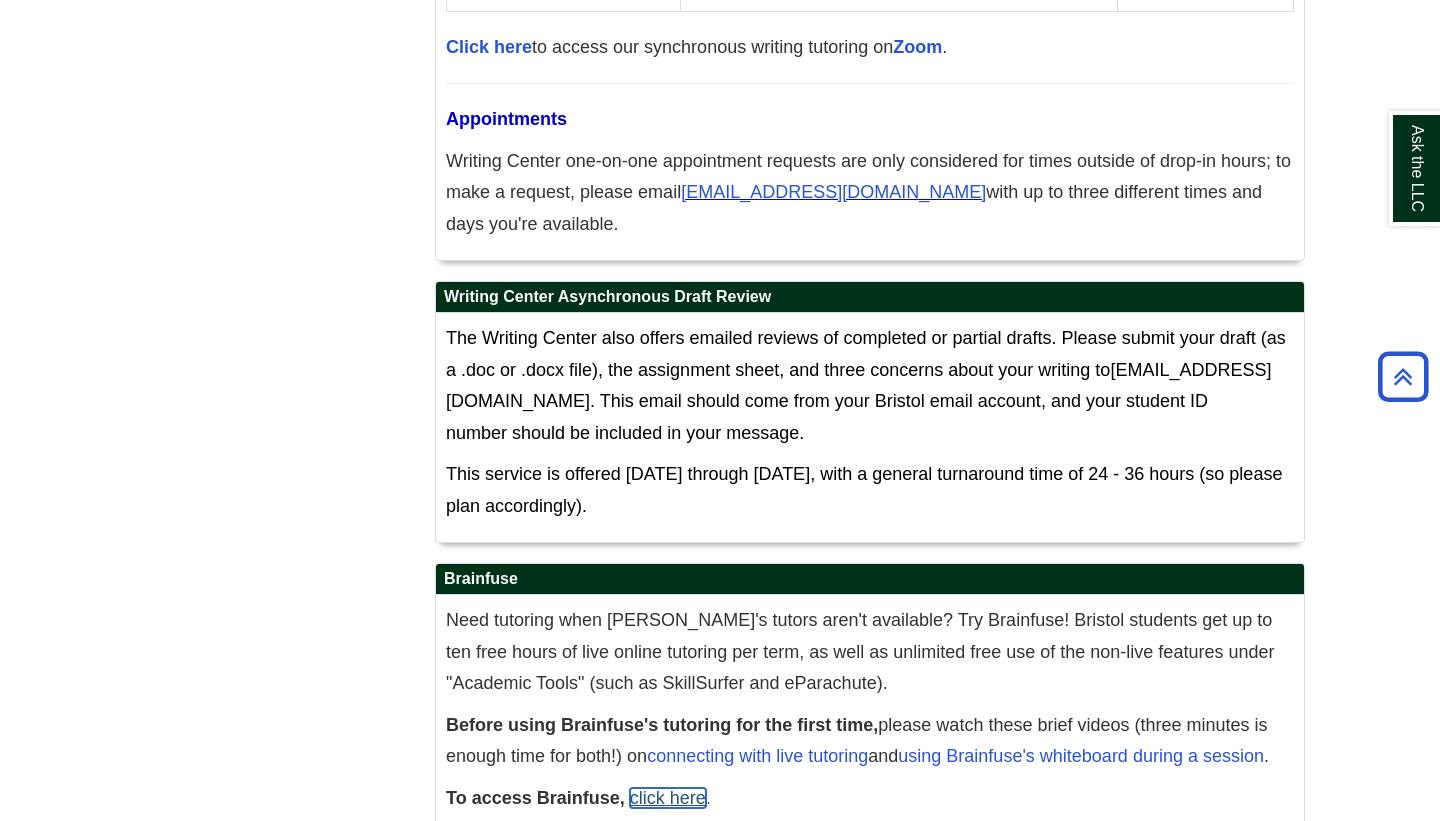 click on "click here" at bounding box center [668, 798] 